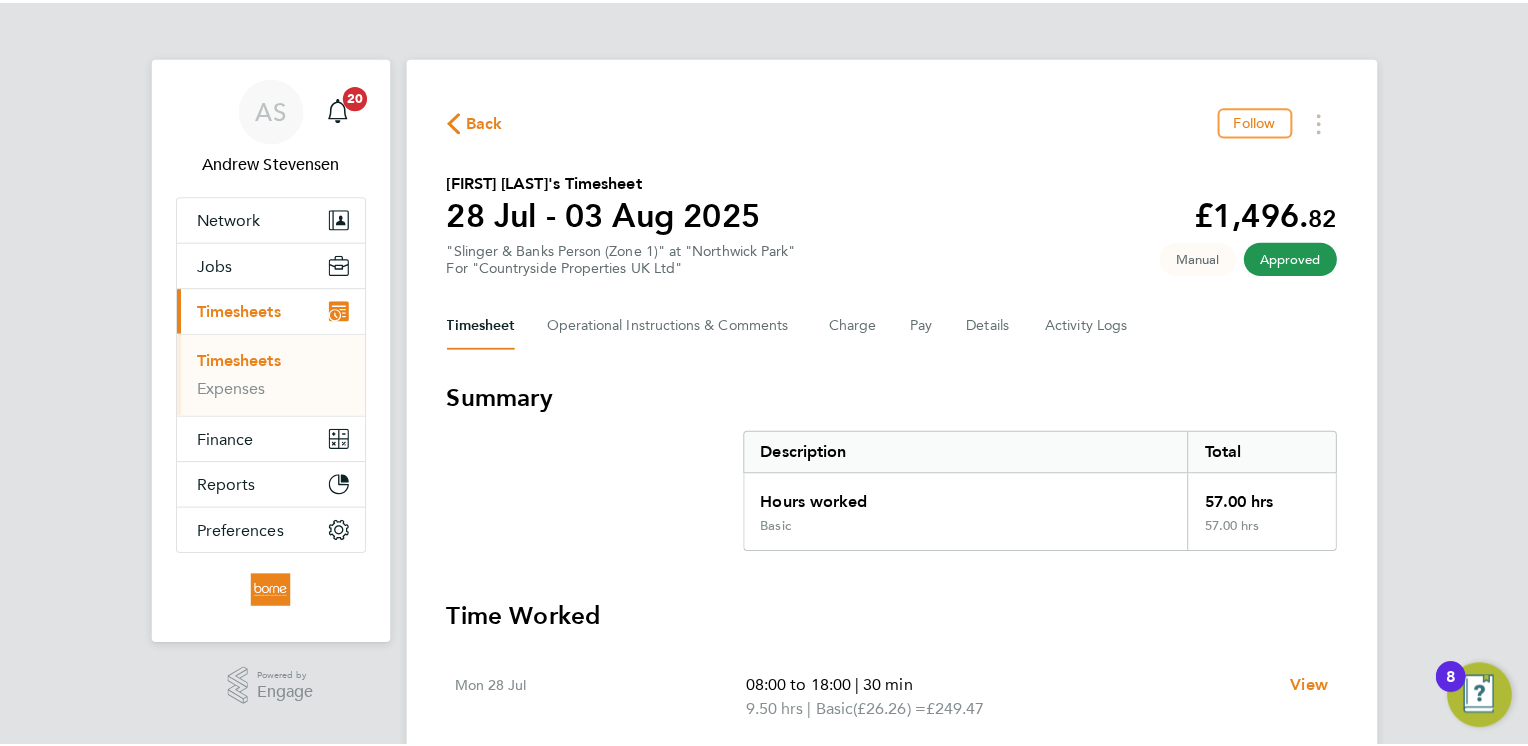 scroll, scrollTop: 560, scrollLeft: 0, axis: vertical 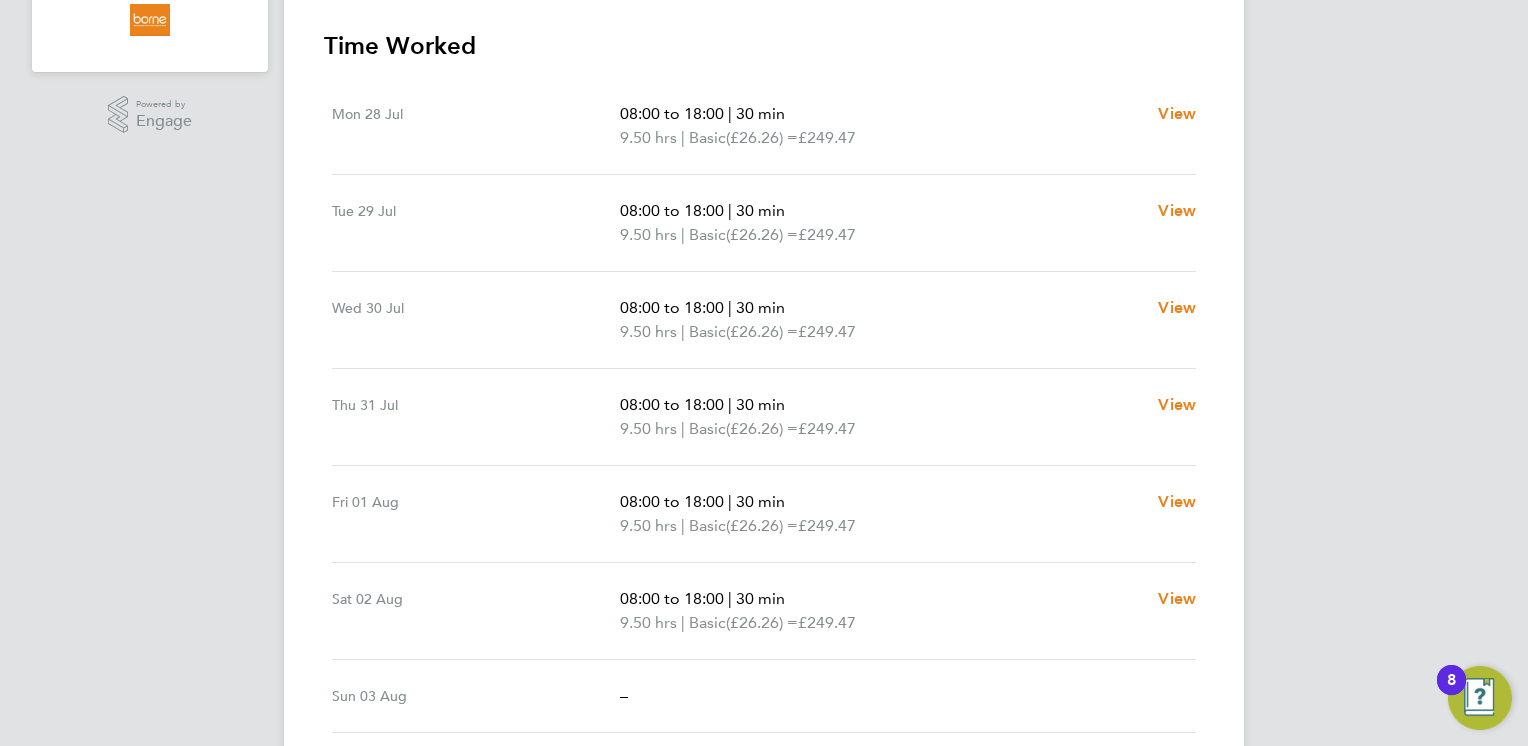 click on "AS   Andrew Stevensen   Notifications
20   Applications:   Network
Team Members   Businesses   Sites   Workers   Contacts   Jobs
Positions   Vacancies   Placements   Current page:   Timesheets
Timesheets   Expenses   Finance
Invoices & Credit Notes   Statements   Payments   Reports
Margin Report   Report Downloads   Preferences
My Business   Branding   Doc. Requirements   VMS Configurations   Notifications   Activity Logs
.st0{fill:#C0C1C2;}
Powered by Engage
Back  Follow
Queashawn Nzekwue-Fullerton's Timesheet   28 Jul - 03 Aug 2025   £1,496. 82  "Slinger & Banks Person (Zone 1)" at "Northwick Park"  For "Countryside Properties UK Ltd"  Approved   Manual   Timesheet   Operational Instructions & Comments   Charge   |" at bounding box center (764, 174) 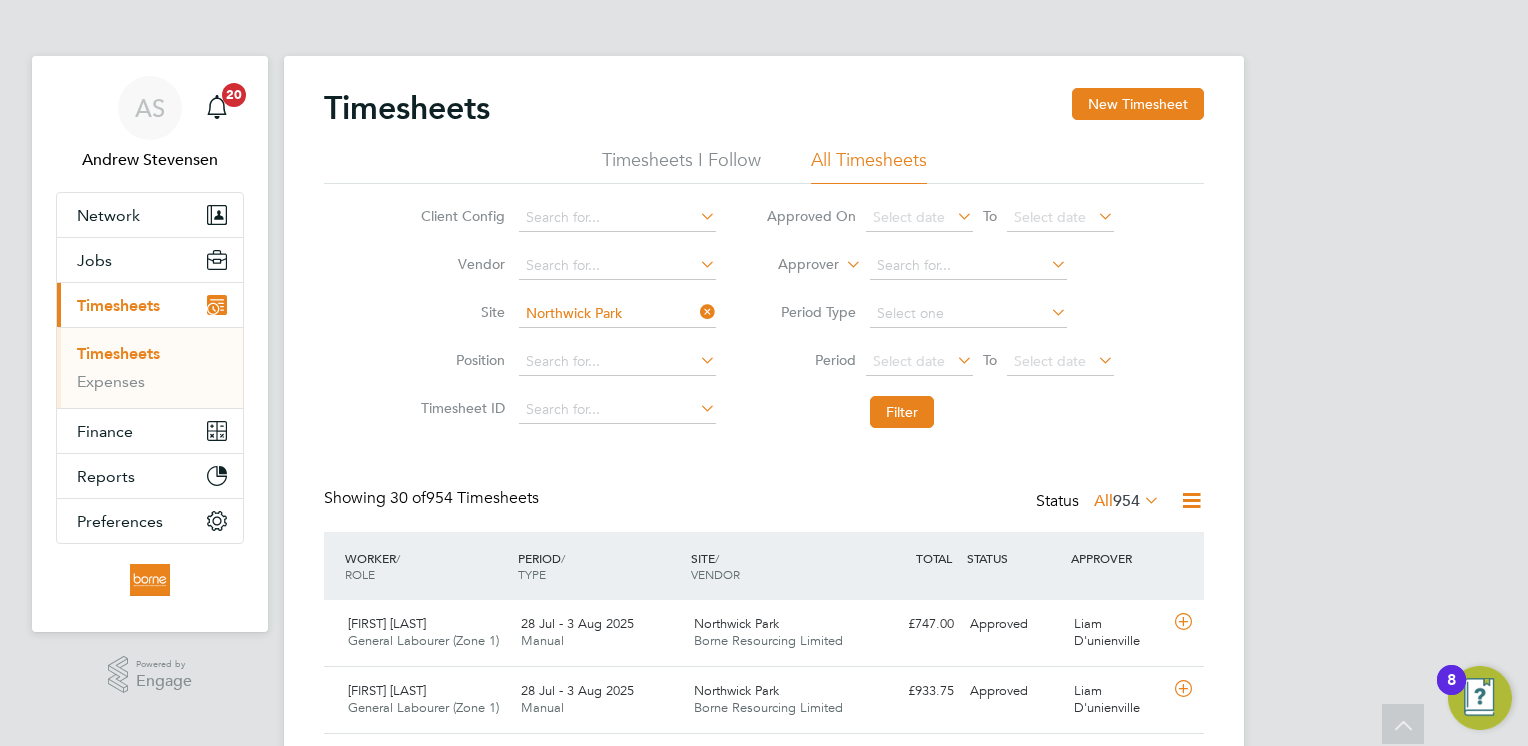 scroll, scrollTop: 560, scrollLeft: 0, axis: vertical 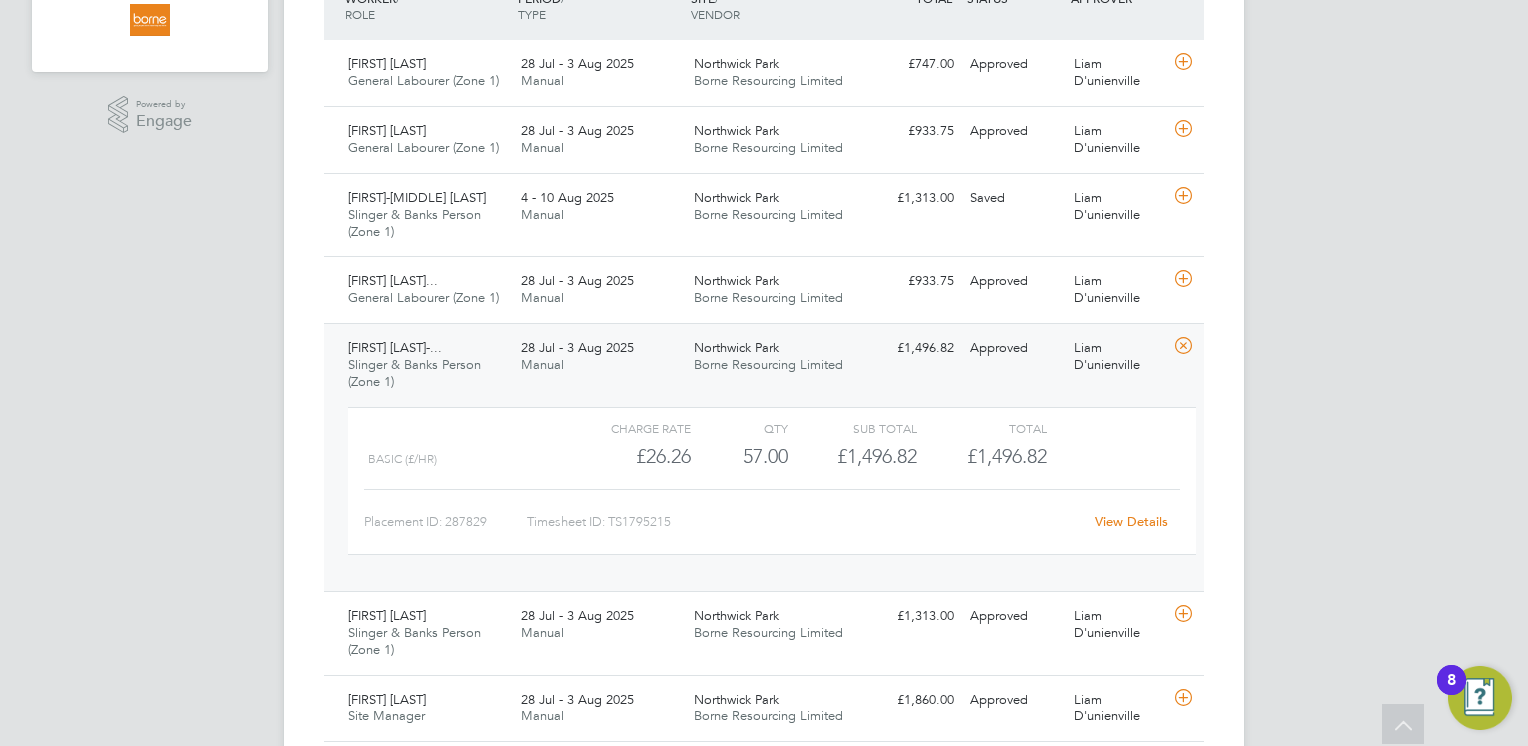 click on "AS   Andrew Stevensen   Notifications
20   Applications:   Network
Team Members   Businesses   Sites   Workers   Contacts   Jobs
Positions   Vacancies   Placements   Current page:   Timesheets
Timesheets   Expenses   Finance
Invoices & Credit Notes   Statements   Payments   Reports
Margin Report   Report Downloads   Preferences
My Business   Branding   Doc. Requirements   VMS Configurations   Notifications   Activity Logs
.st0{fill:#C0C1C2;}
Powered by Engage Timesheets New Timesheet Timesheets I Follow All Timesheets Client Config   Vendor   Site   Northwick Park Position   Timesheet ID   Approved On
Select date
To
Select date
Approver     Period Type   Period
Select date
To
Select date" at bounding box center [764, 1018] 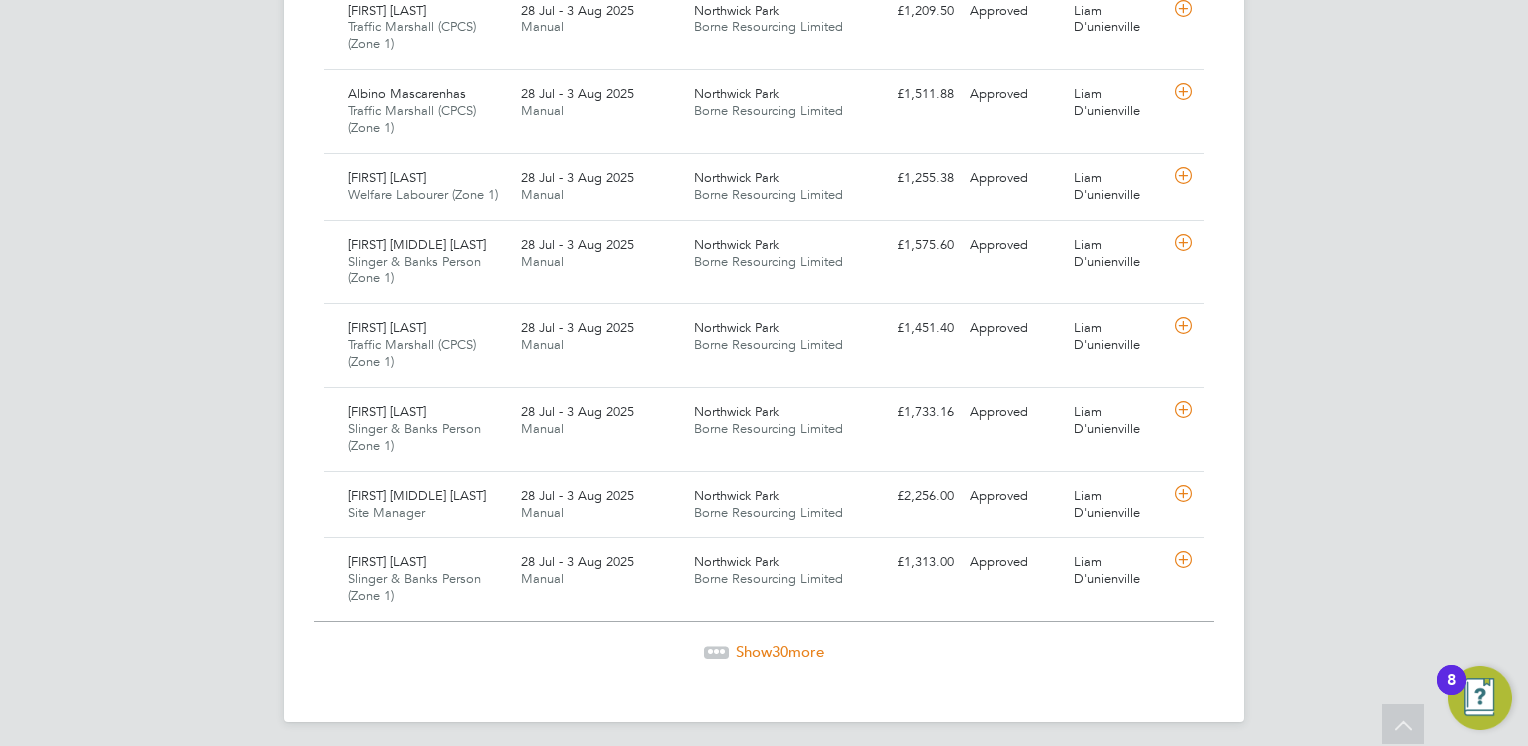 click on "Show  30  more" 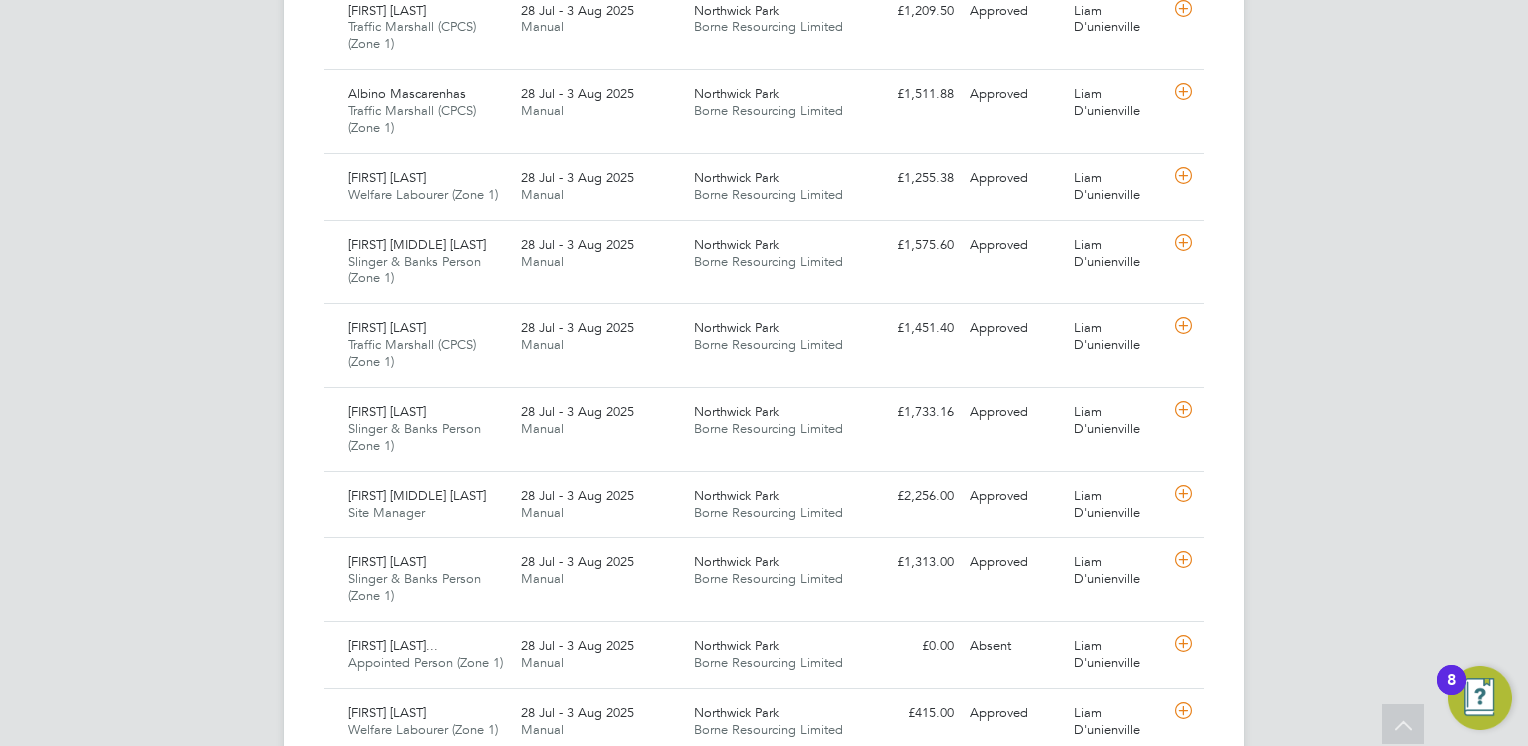 click on "AS   Andrew Stevensen   Notifications
20   Applications:   Network
Team Members   Businesses   Sites   Workers   Contacts   Jobs
Positions   Vacancies   Placements   Current page:   Timesheets
Timesheets   Expenses   Finance
Invoices & Credit Notes   Statements   Payments   Reports
Margin Report   Report Downloads   Preferences
My Business   Branding   Doc. Requirements   VMS Configurations   Notifications   Activity Logs
.st0{fill:#C0C1C2;}
Powered by Engage Timesheets New Timesheet Timesheets I Follow All Timesheets Client Config   Vendor   Site   Northwick Park Position   Timesheet ID   Approved On
Select date
To
Select date
Approver     Period Type   Period
Select date
To
Select date" at bounding box center [764, -207] 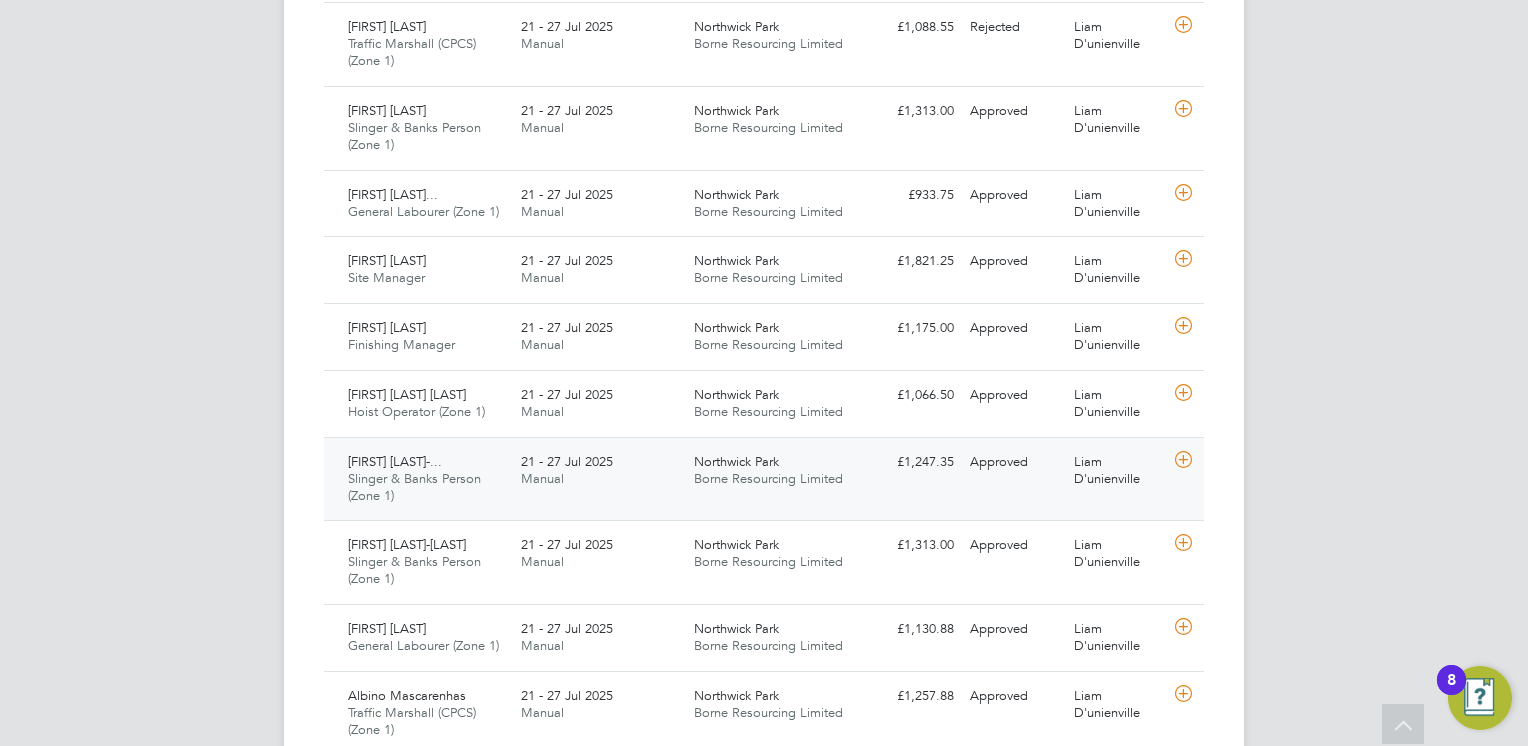 click 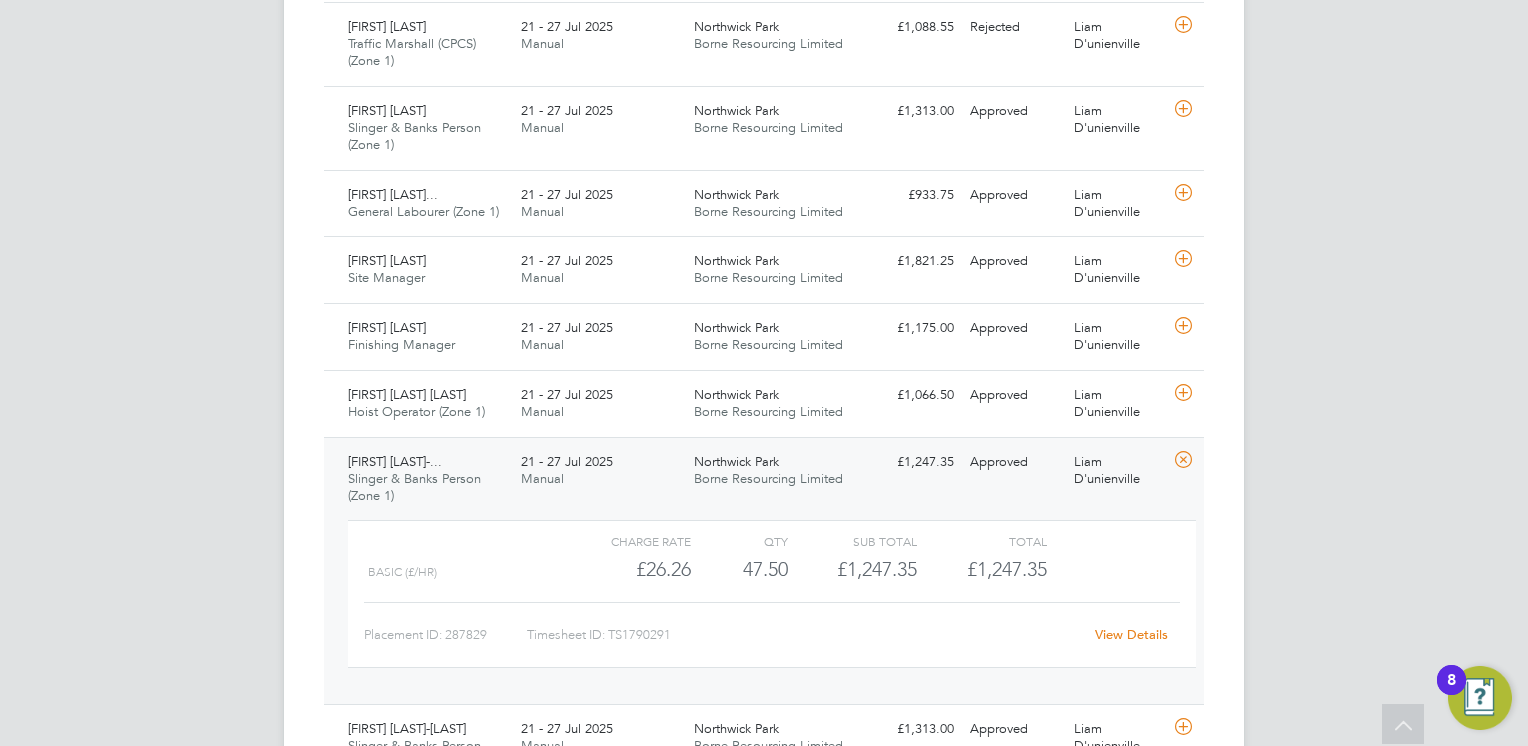 click on "View Details" 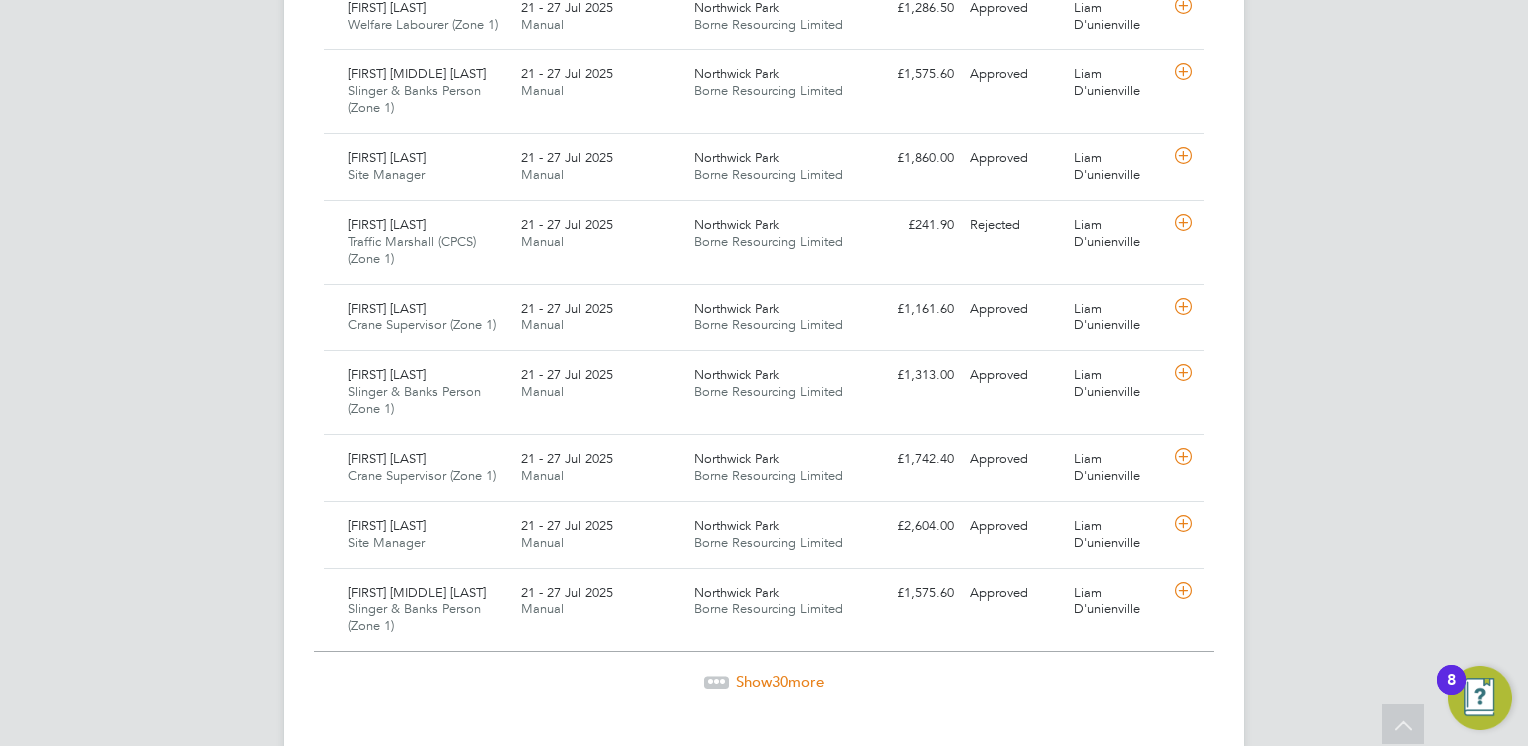 scroll, scrollTop: 4787, scrollLeft: 0, axis: vertical 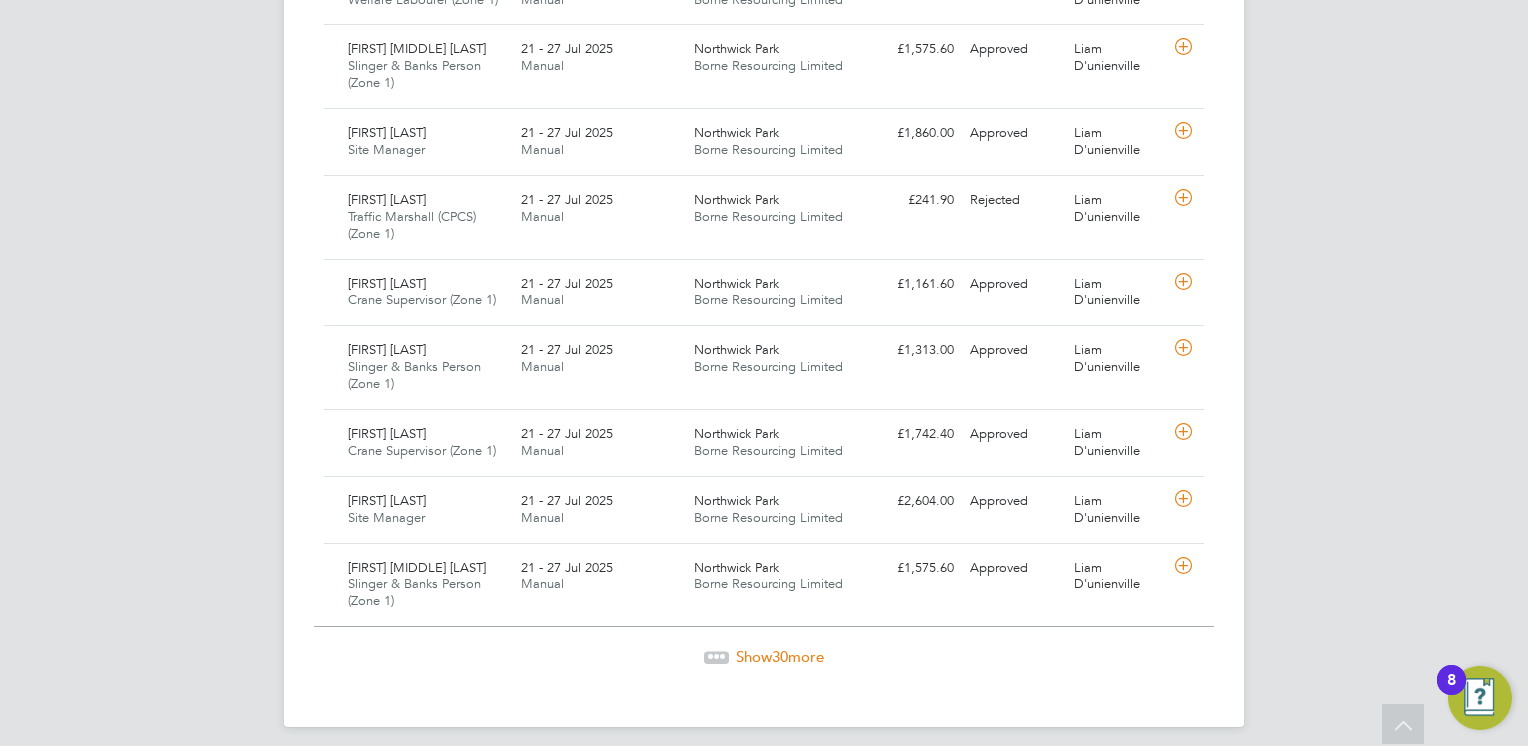 click on "Show  30  more" 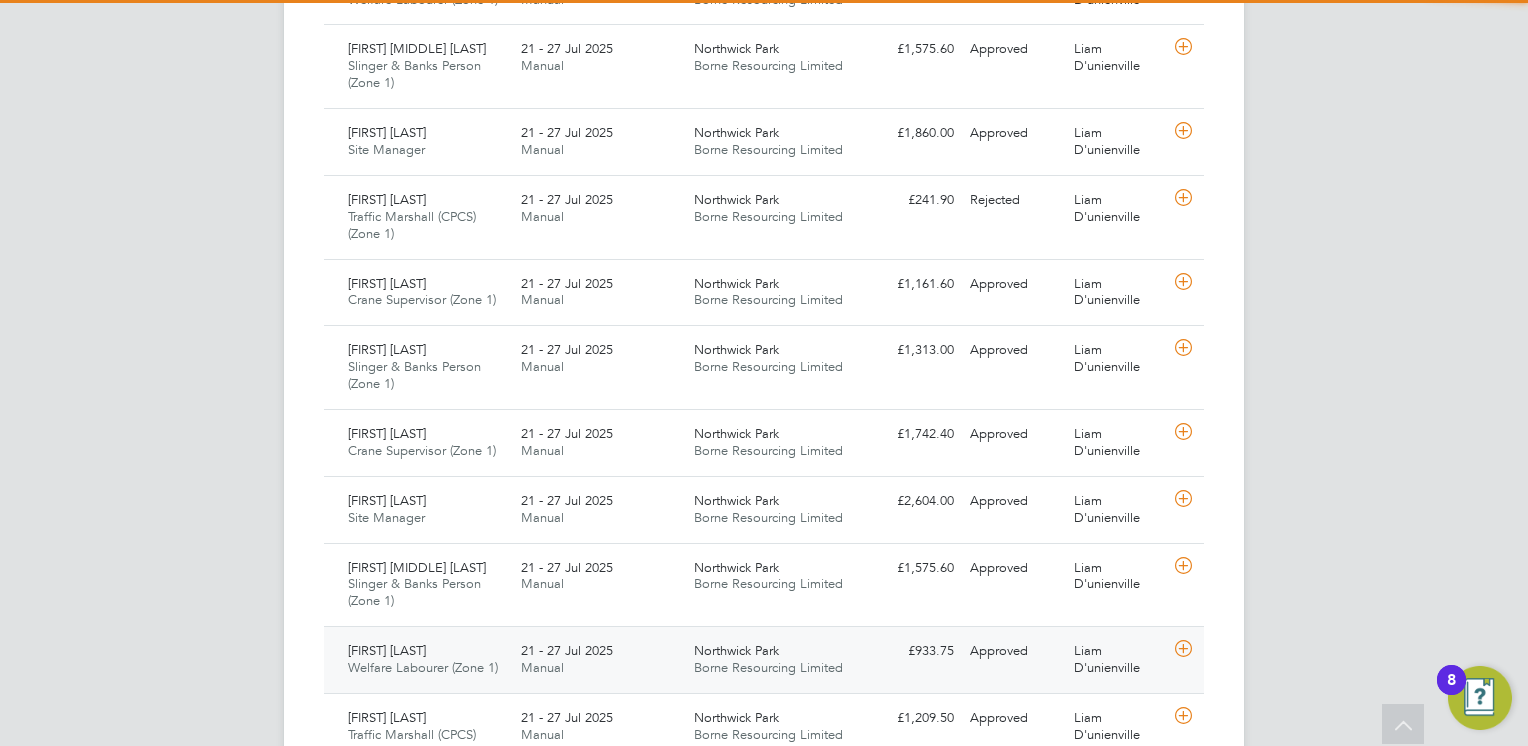 scroll, scrollTop: 9, scrollLeft: 10, axis: both 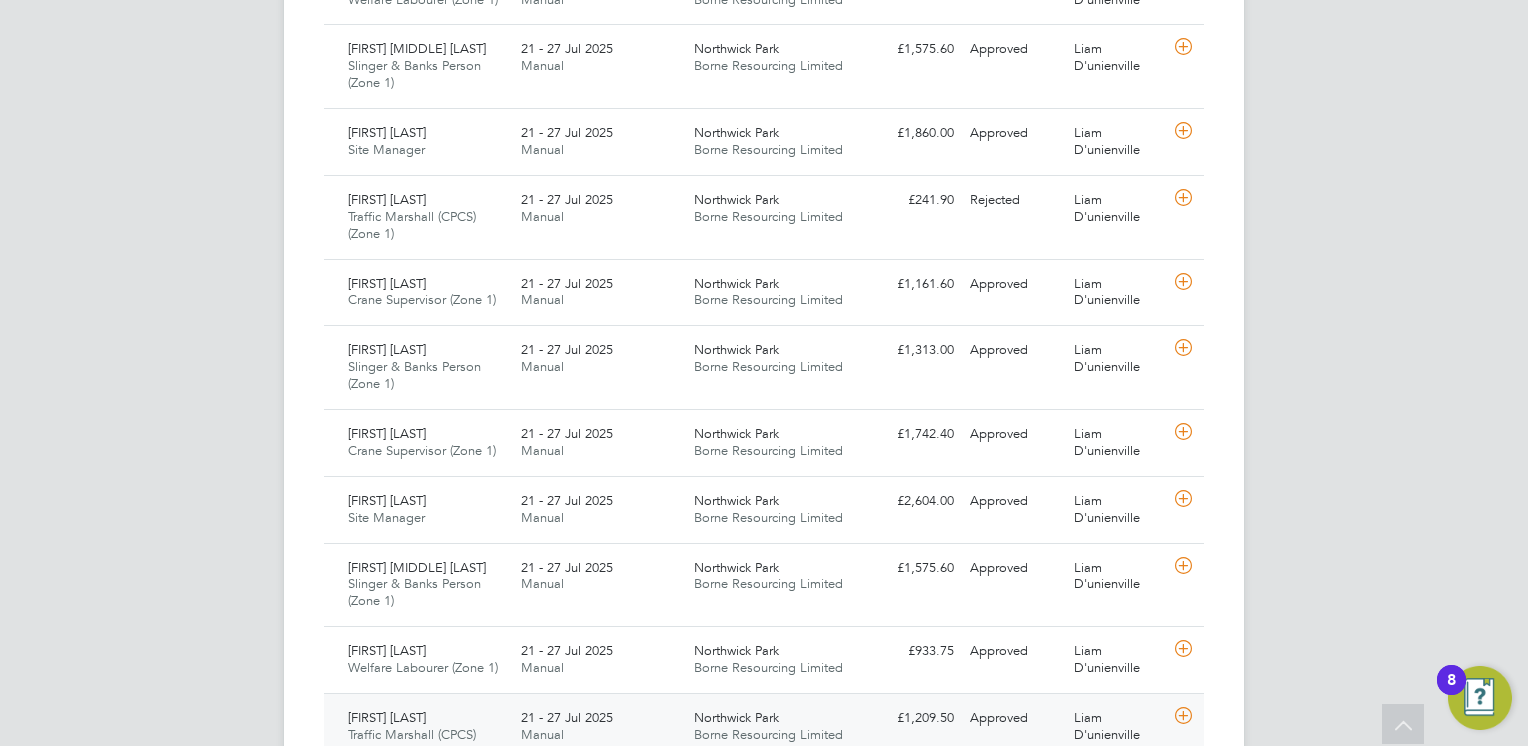 click on "Liam D'unienville" 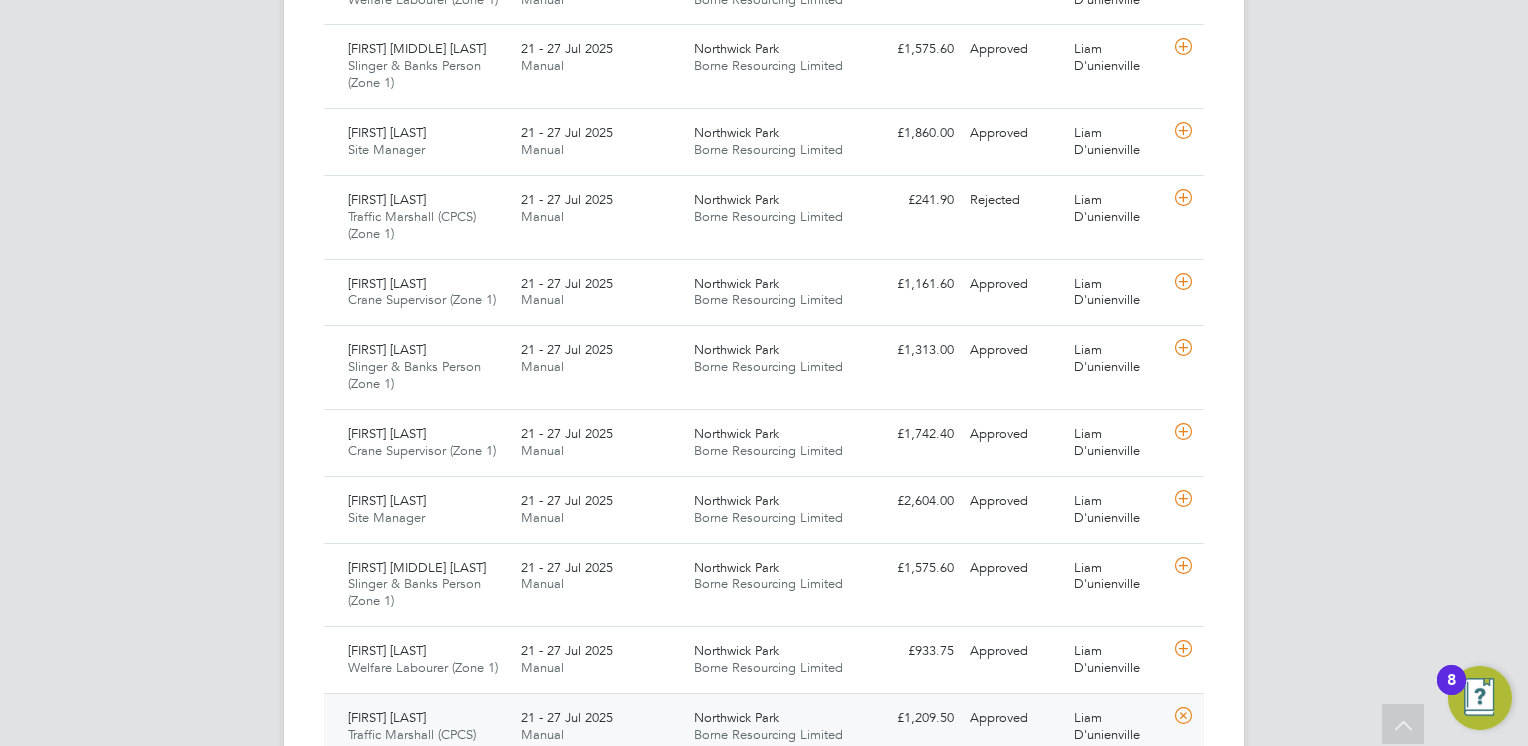 click on "AS   Andrew Stevensen   Notifications
20   Applications:   Network
Team Members   Businesses   Sites   Workers   Contacts   Jobs
Positions   Vacancies   Placements   Current page:   Timesheets
Timesheets   Expenses   Finance
Invoices & Credit Notes   Statements   Payments   Reports
Margin Report   Report Downloads   Preferences
My Business   Branding   Doc. Requirements   VMS Configurations   Notifications   Activity Logs
.st0{fill:#C0C1C2;}
Powered by Engage Timesheets New Timesheet Timesheets I Follow All Timesheets Client Config   Vendor   Site   Northwick Park Position   Timesheet ID   Approved On
Select date
To
Select date
Approver     Period Type   Period
Select date
To
Select date" at bounding box center (764, -811) 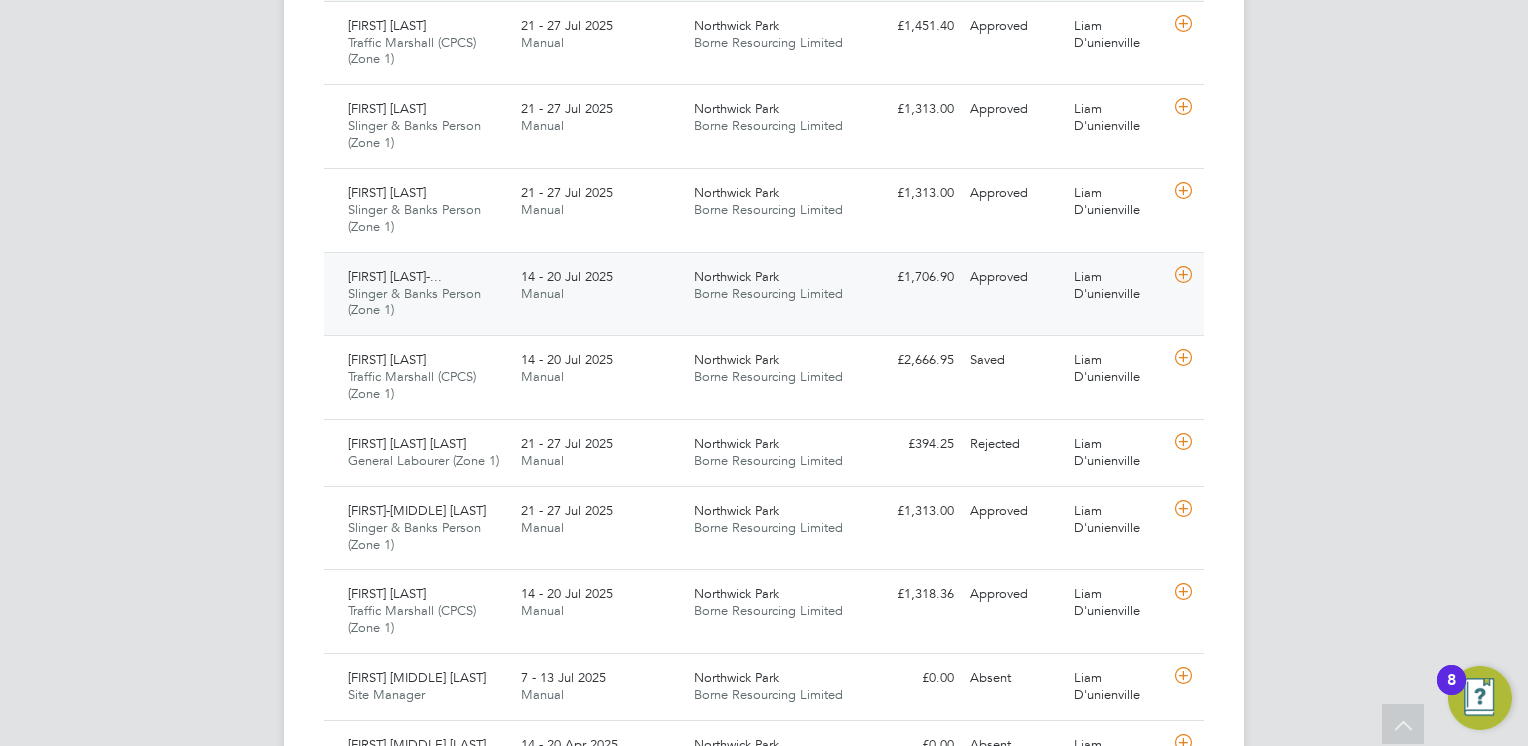 click 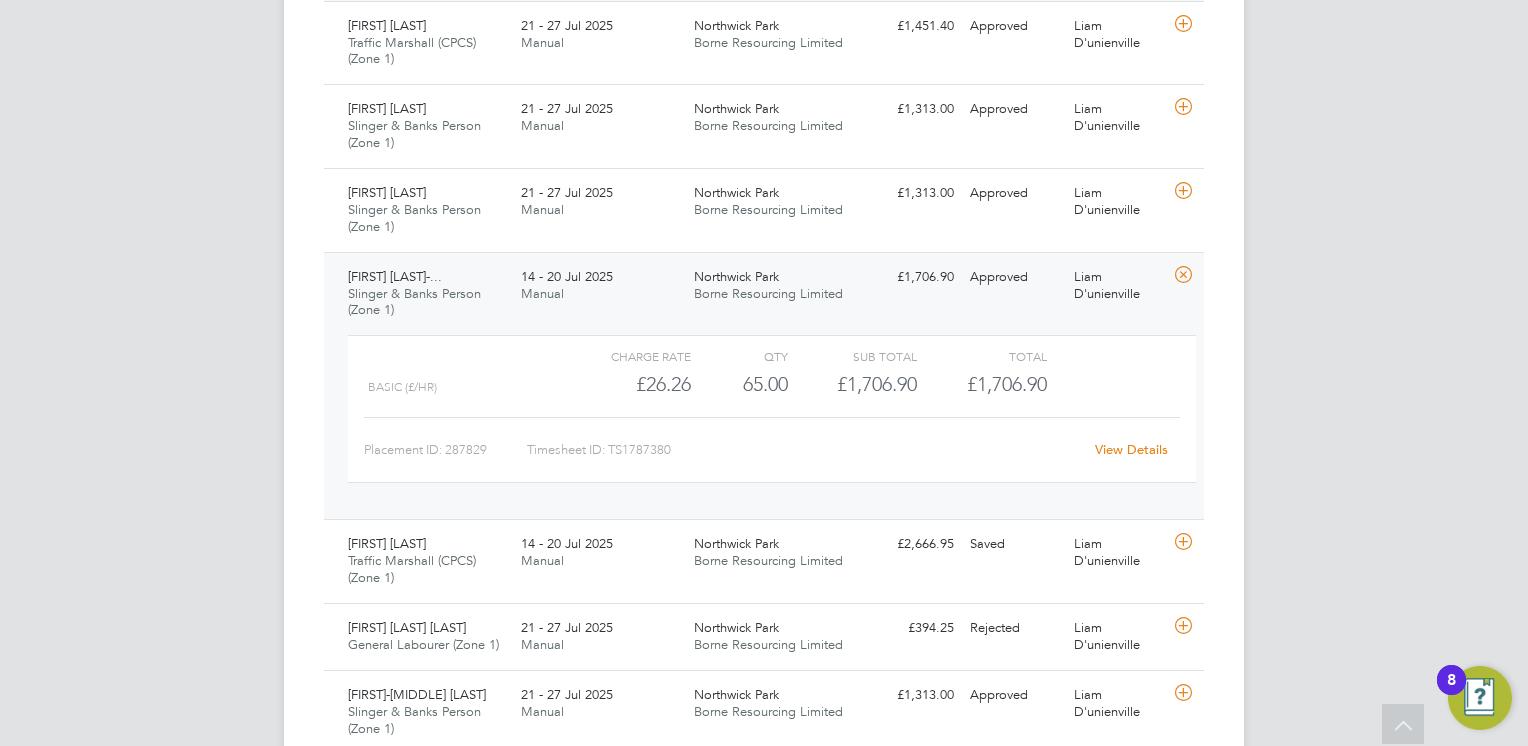 click on "View Details" 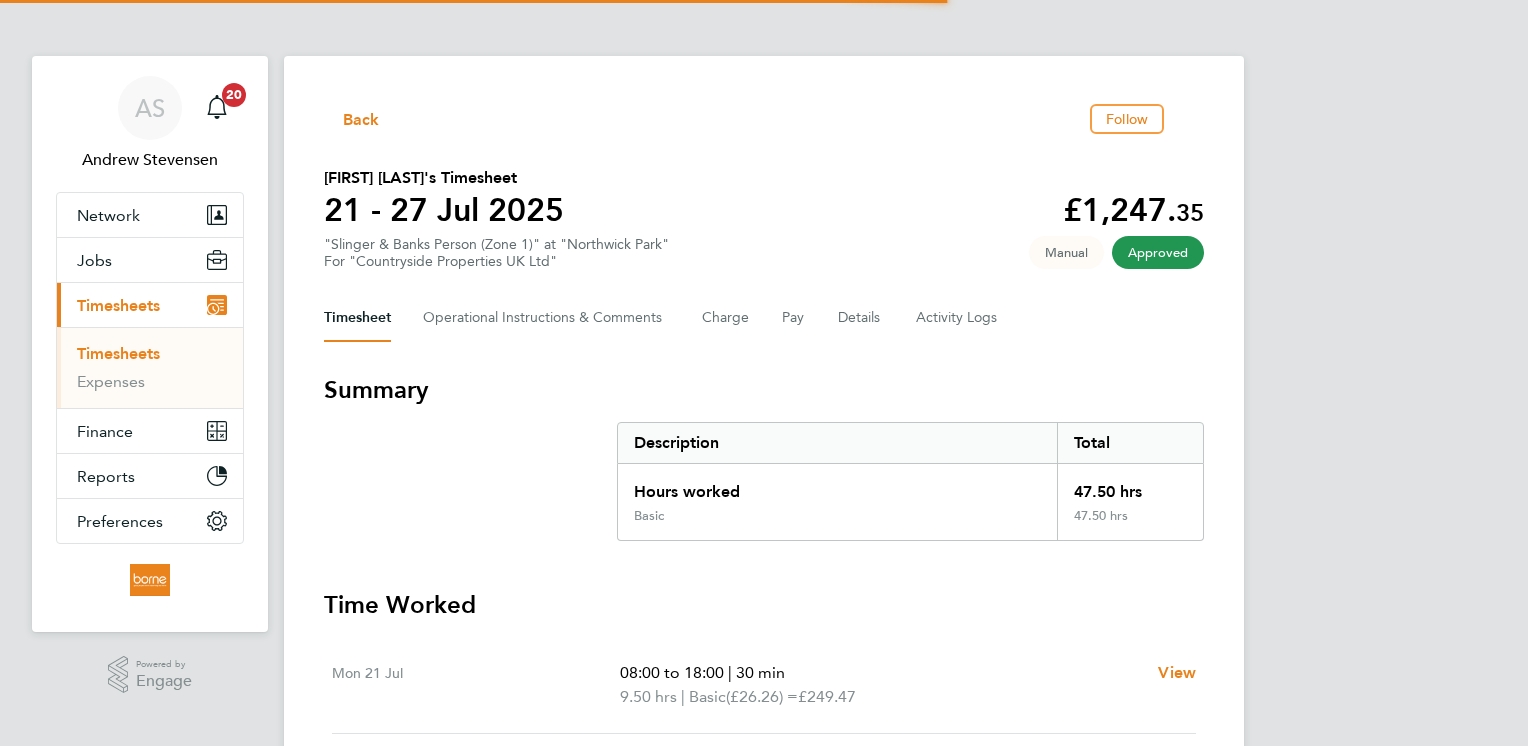 scroll, scrollTop: 0, scrollLeft: 0, axis: both 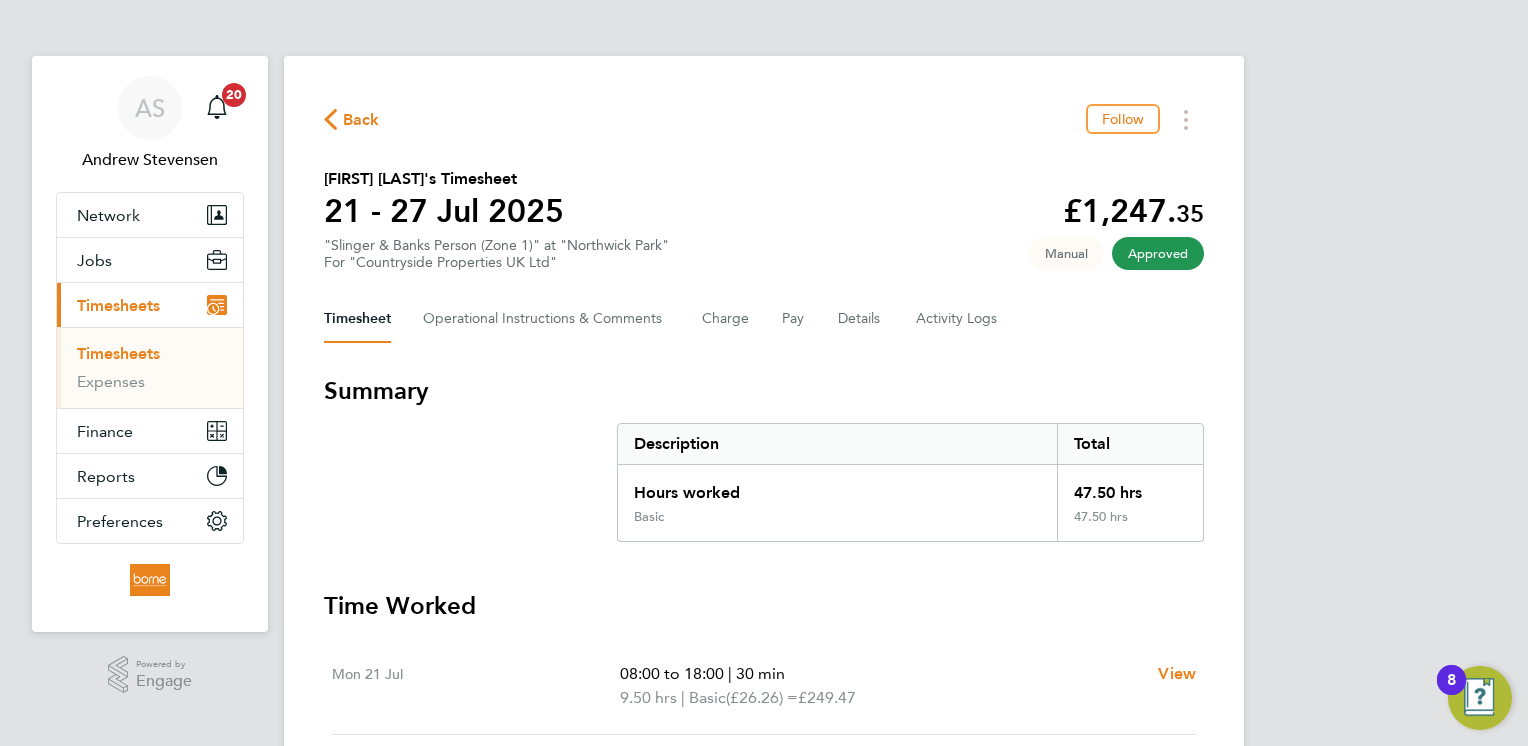 click on "AS   Andrew Stevensen   Notifications
20   Applications:   Network
Team Members   Businesses   Sites   Workers   Contacts   Jobs
Positions   Vacancies   Placements   Current page:   Timesheets
Timesheets   Expenses   Finance
Invoices & Credit Notes   Statements   Payments   Reports
Margin Report   Report Downloads   Preferences
My Business   Branding   Doc. Requirements   VMS Configurations   Notifications   Activity Logs
.st0{fill:#C0C1C2;}
Powered by Engage
Back  Follow
Queashawn Nzekwue-Fullerton's Timesheet   21 - 27 Jul 2025   £1,247. 35  "Slinger & Banks Person (Zone 1)" at "Northwick Park"  For "Countryside Properties UK Ltd"  Approved   Manual   Timesheet   Operational Instructions & Comments   Charge   Pay" at bounding box center [764, 722] 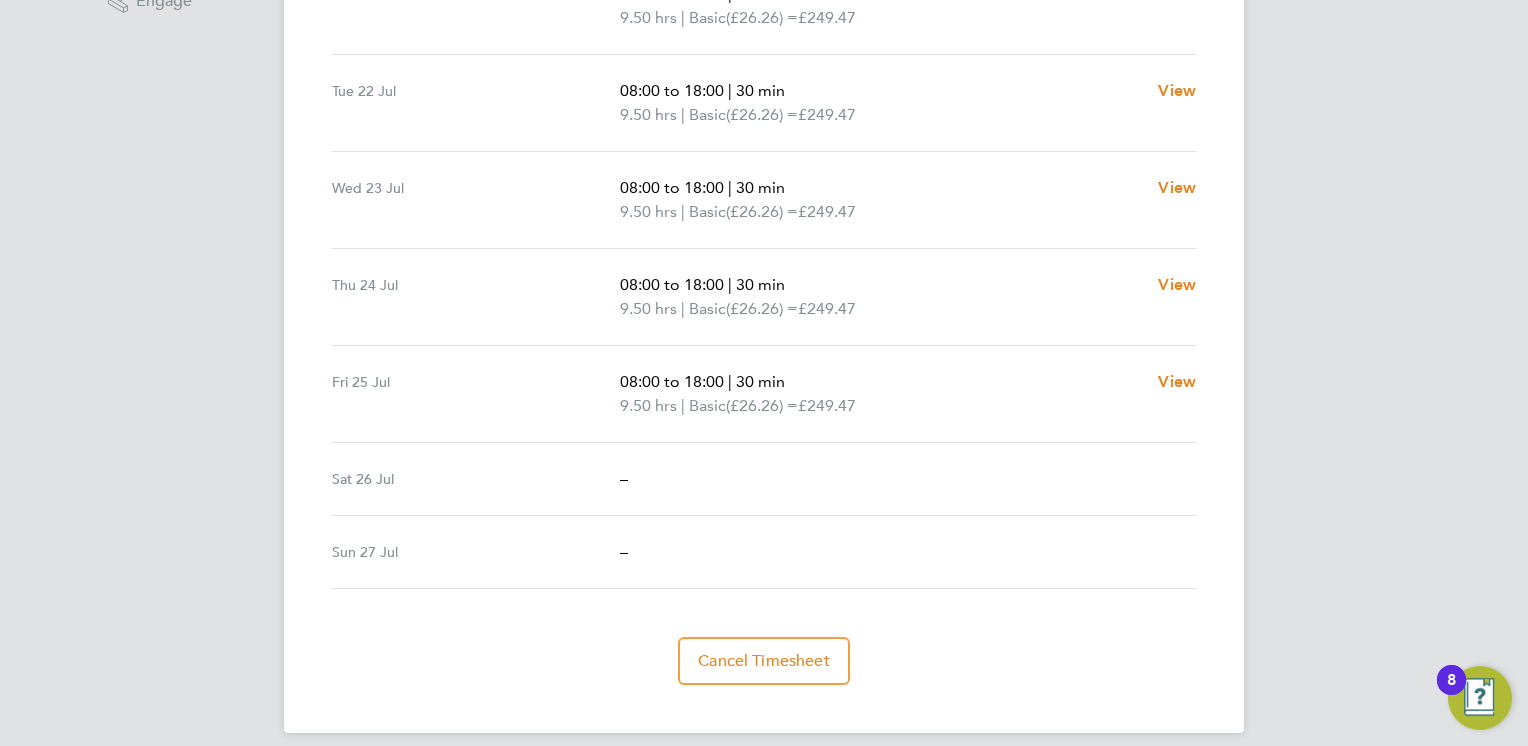 scroll, scrollTop: 695, scrollLeft: 0, axis: vertical 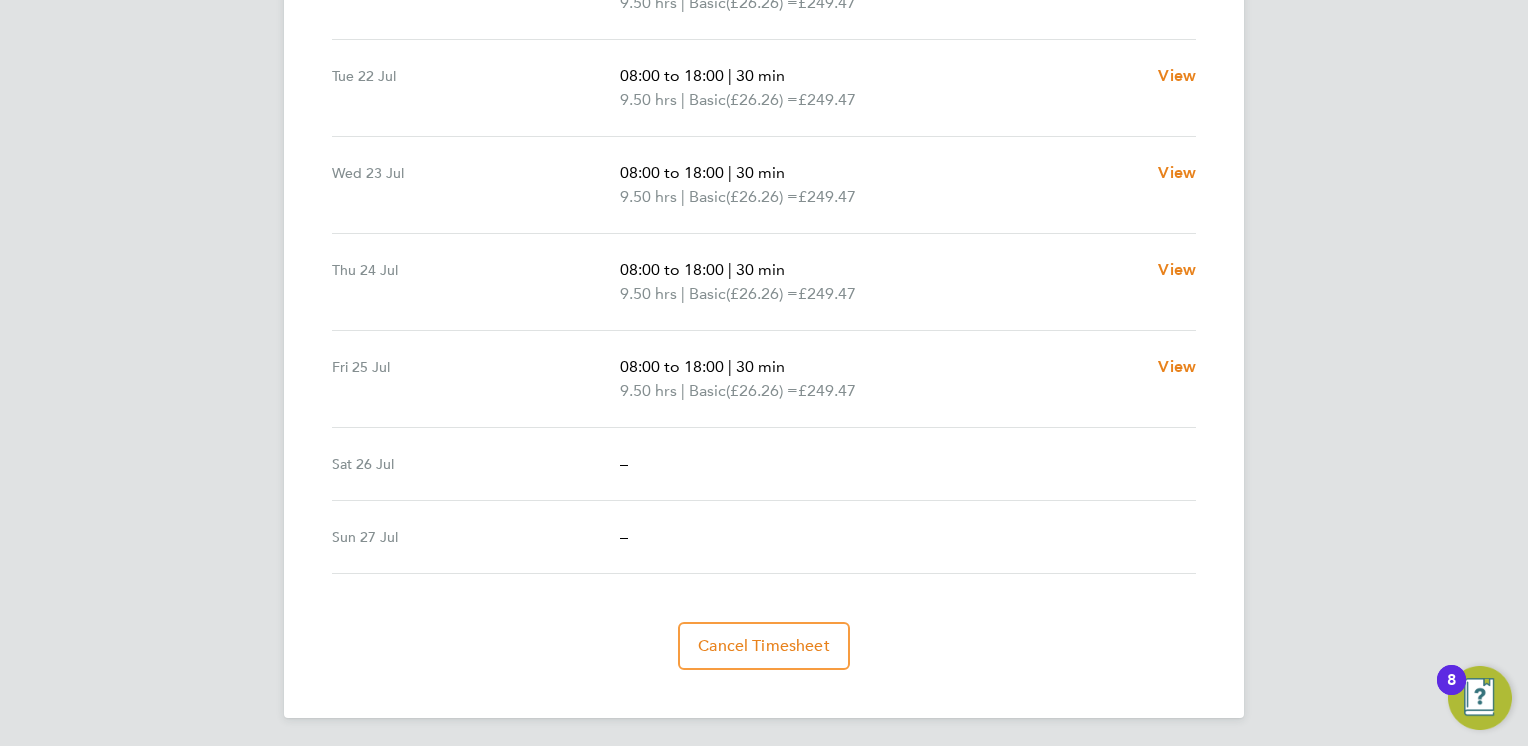 click on "AS   Andrew Stevensen   Notifications
20   Applications:   Network
Team Members   Businesses   Sites   Workers   Contacts   Jobs
Positions   Vacancies   Placements   Current page:   Timesheets
Timesheets   Expenses   Finance
Invoices & Credit Notes   Statements   Payments   Reports
Margin Report   Report Downloads   Preferences
My Business   Branding   Doc. Requirements   VMS Configurations   Notifications   Activity Logs
.st0{fill:#C0C1C2;}
Powered by Engage
Back  Follow
Queashawn Nzekwue-Fullerton's Timesheet   21 - 27 Jul 2025   £1,247. 35  "Slinger & Banks Person (Zone 1)" at "Northwick Park"  For "Countryside Properties UK Ltd"  Approved   Manual   Timesheet   Operational Instructions & Comments   Charge   Pay" at bounding box center (764, 27) 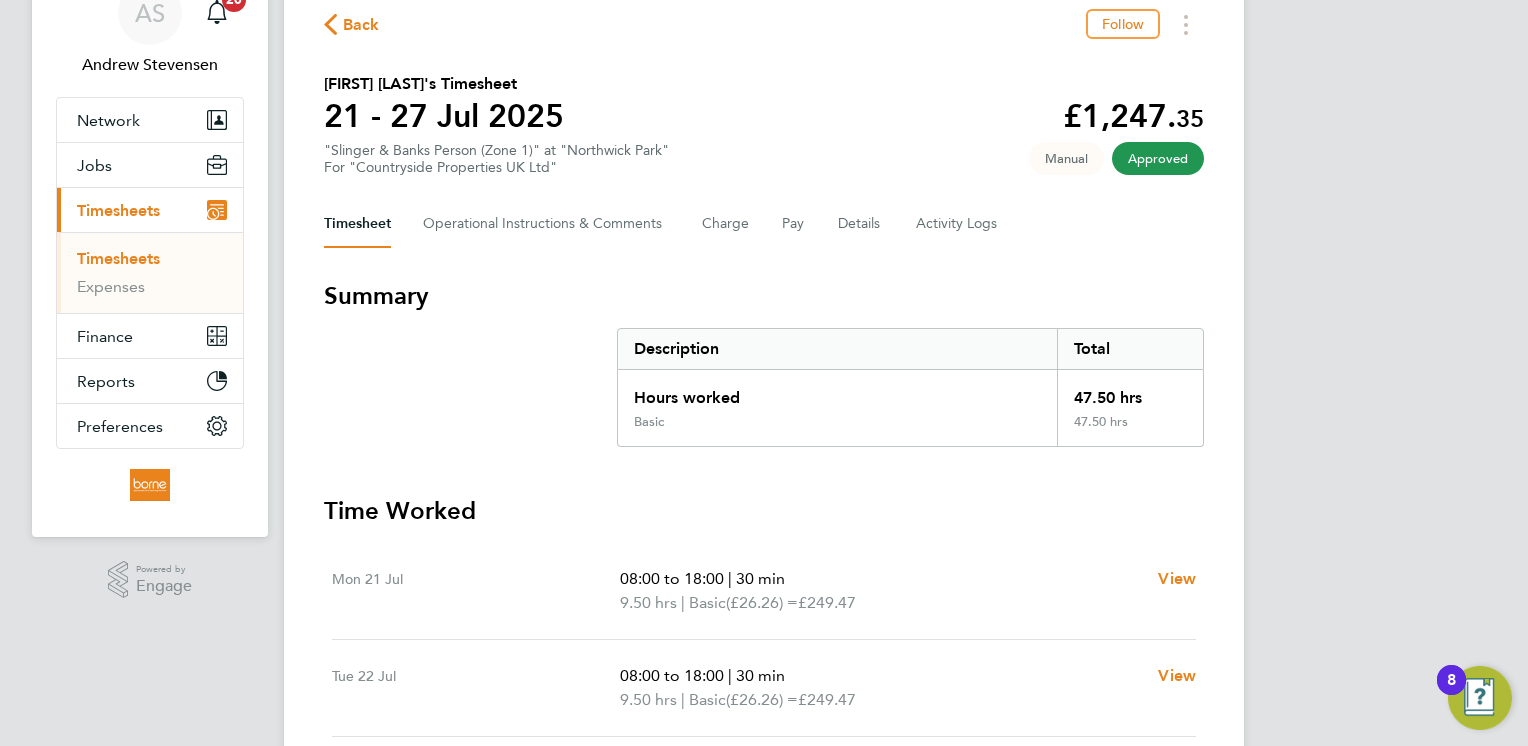 scroll, scrollTop: 55, scrollLeft: 0, axis: vertical 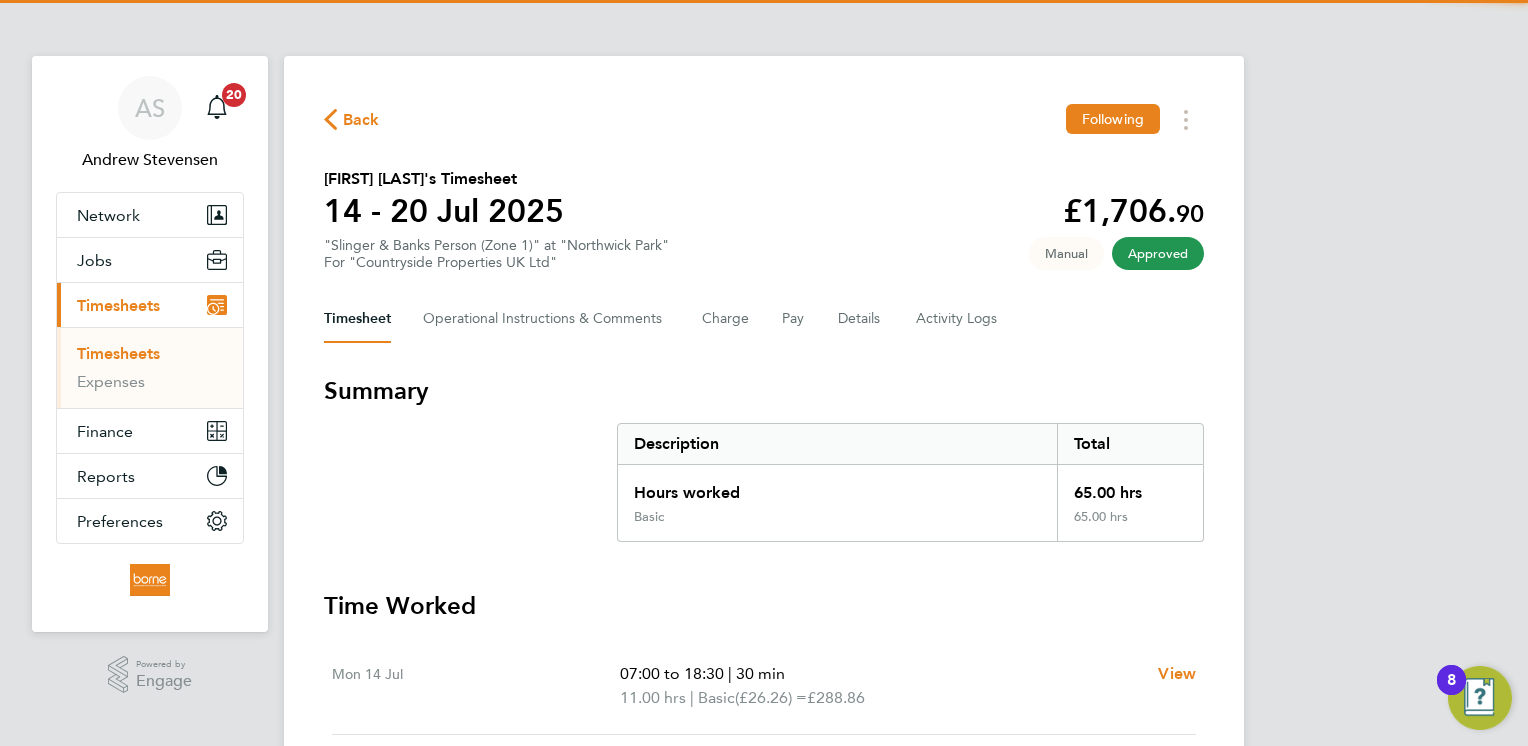 click on "AS   Andrew Stevensen   Notifications
20   Applications:   Network
Team Members   Businesses   Sites   Workers   Contacts   Jobs
Positions   Vacancies   Placements   Current page:   Timesheets
Timesheets   Expenses   Finance
Invoices & Credit Notes   Statements   Payments   Reports
Margin Report   Report Downloads   Preferences
My Business   Branding   Doc. Requirements   VMS Configurations   Notifications   Activity Logs
.st0{fill:#C0C1C2;}
Powered by Engage
Back  Following
Queashawn Nzekwue-Fullerton's Timesheet   14 - 20 Jul 2025   £1,706. 90  "Slinger & Banks Person (Zone 1)" at "Northwick Park"  For "Countryside Properties UK Ltd"  Approved   Manual   Timesheet   Operational Instructions & Comments   Charge   |" at bounding box center [764, 734] 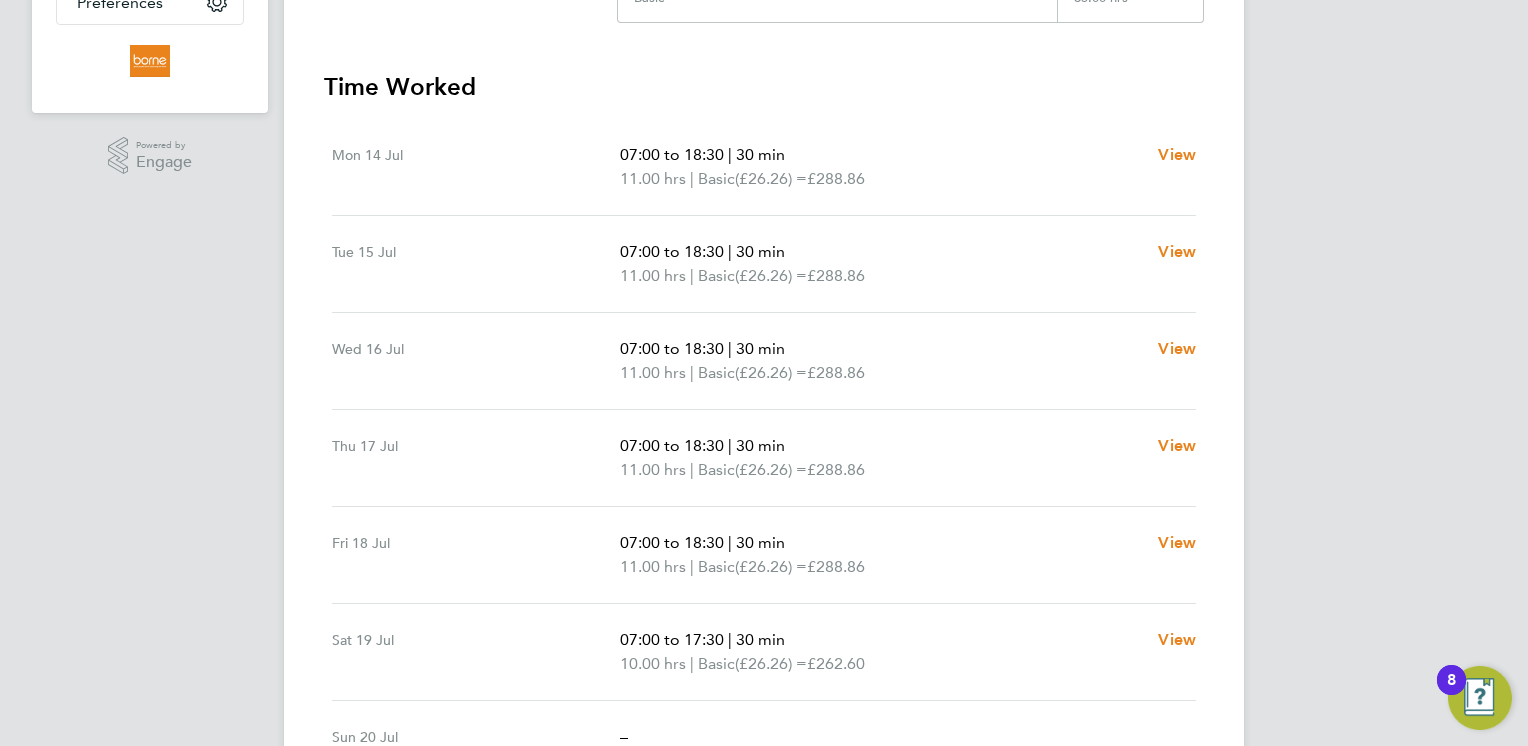 scroll, scrollTop: 479, scrollLeft: 0, axis: vertical 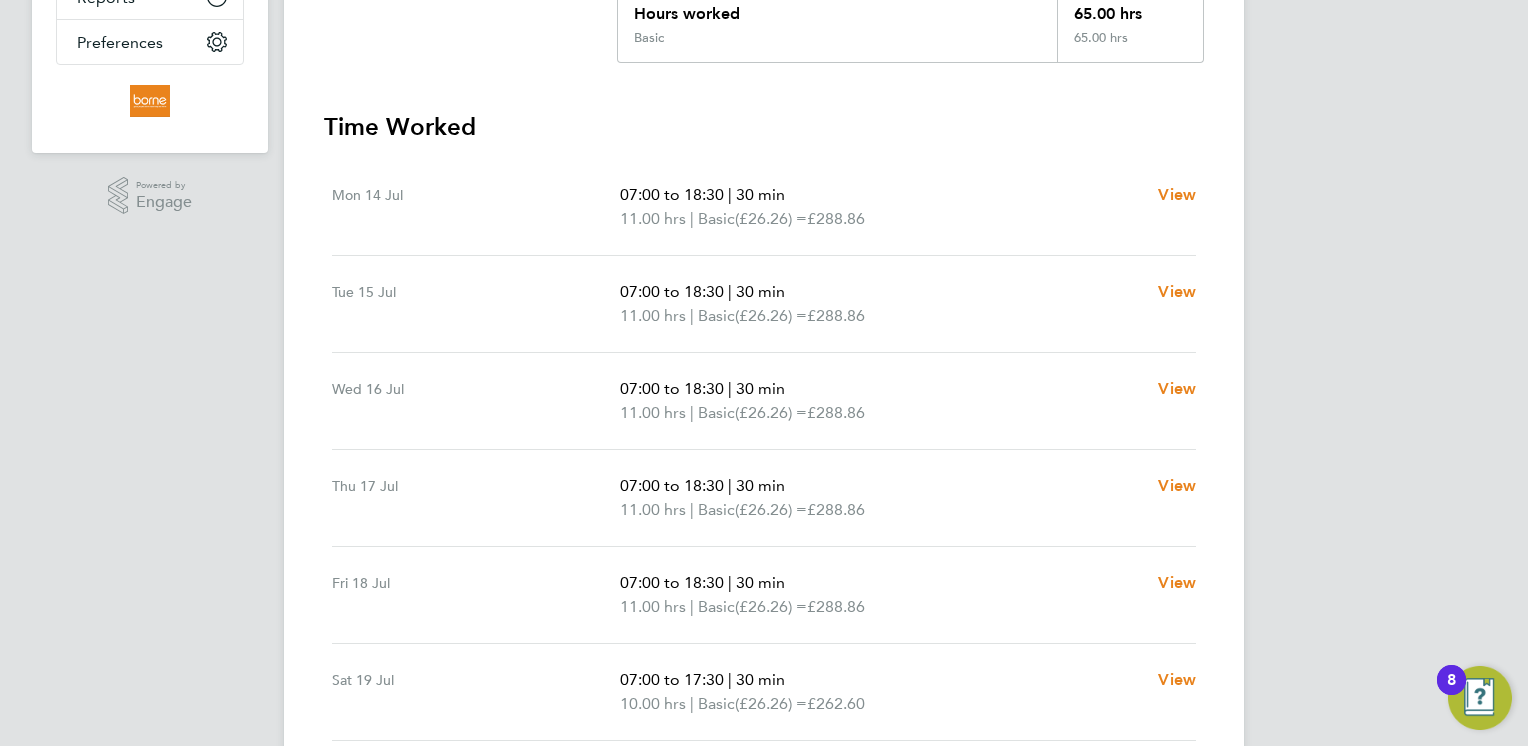 click on "AS   Andrew Stevensen   Notifications
20   Applications:   Network
Team Members   Businesses   Sites   Workers   Contacts   Jobs
Positions   Vacancies   Placements   Current page:   Timesheets
Timesheets   Expenses   Finance
Invoices & Credit Notes   Statements   Payments   Reports
Margin Report   Report Downloads   Preferences
My Business   Branding   Doc. Requirements   VMS Configurations   Notifications   Activity Logs
.st0{fill:#C0C1C2;}
Powered by Engage
Back  Following
Queashawn Nzekwue-Fullerton's Timesheet   14 - 20 Jul 2025   £1,706. 90  "Slinger & Banks Person (Zone 1)" at "Northwick Park"  For "Countryside Properties UK Ltd"  Approved   Manual   Timesheet   Operational Instructions & Comments   Charge   |" at bounding box center (764, 255) 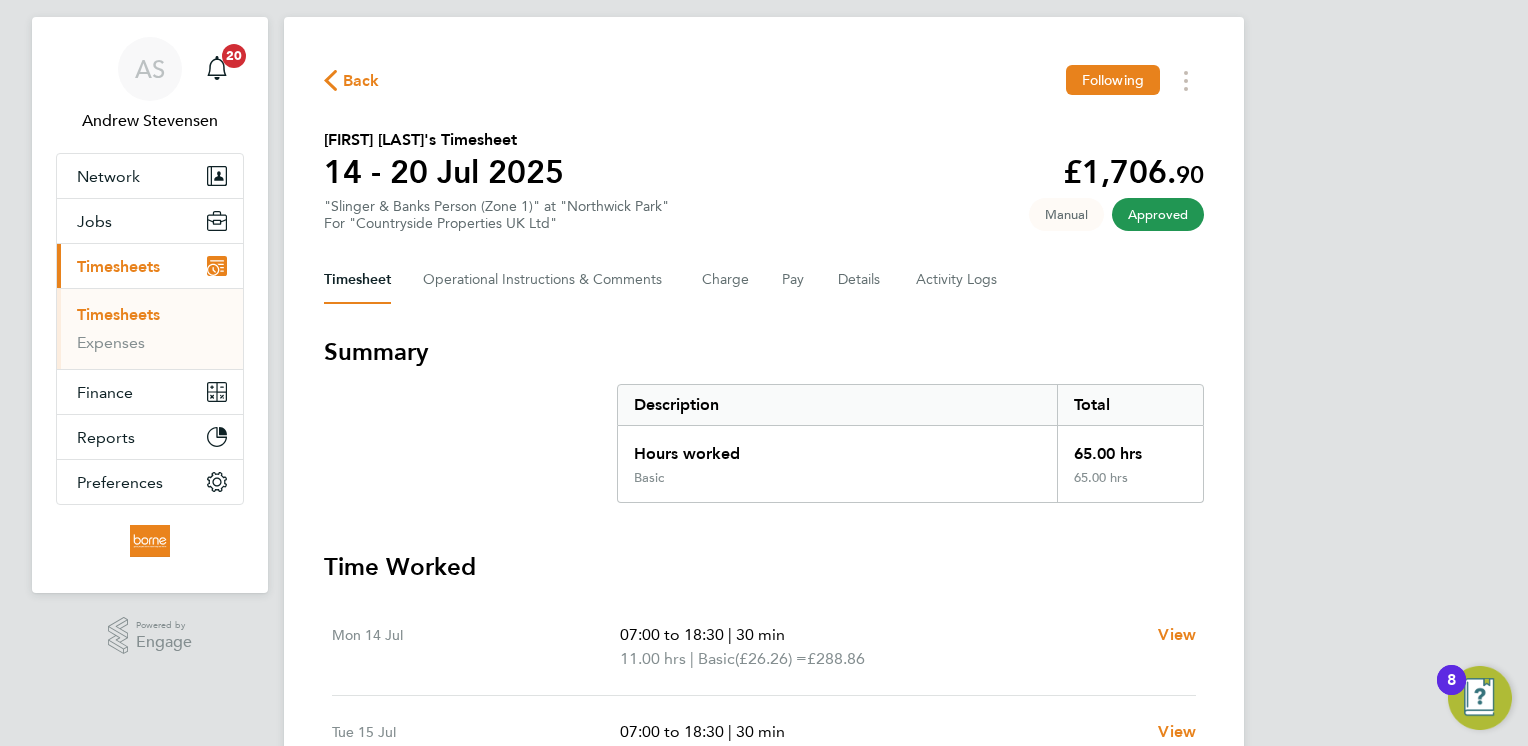 scroll, scrollTop: 0, scrollLeft: 0, axis: both 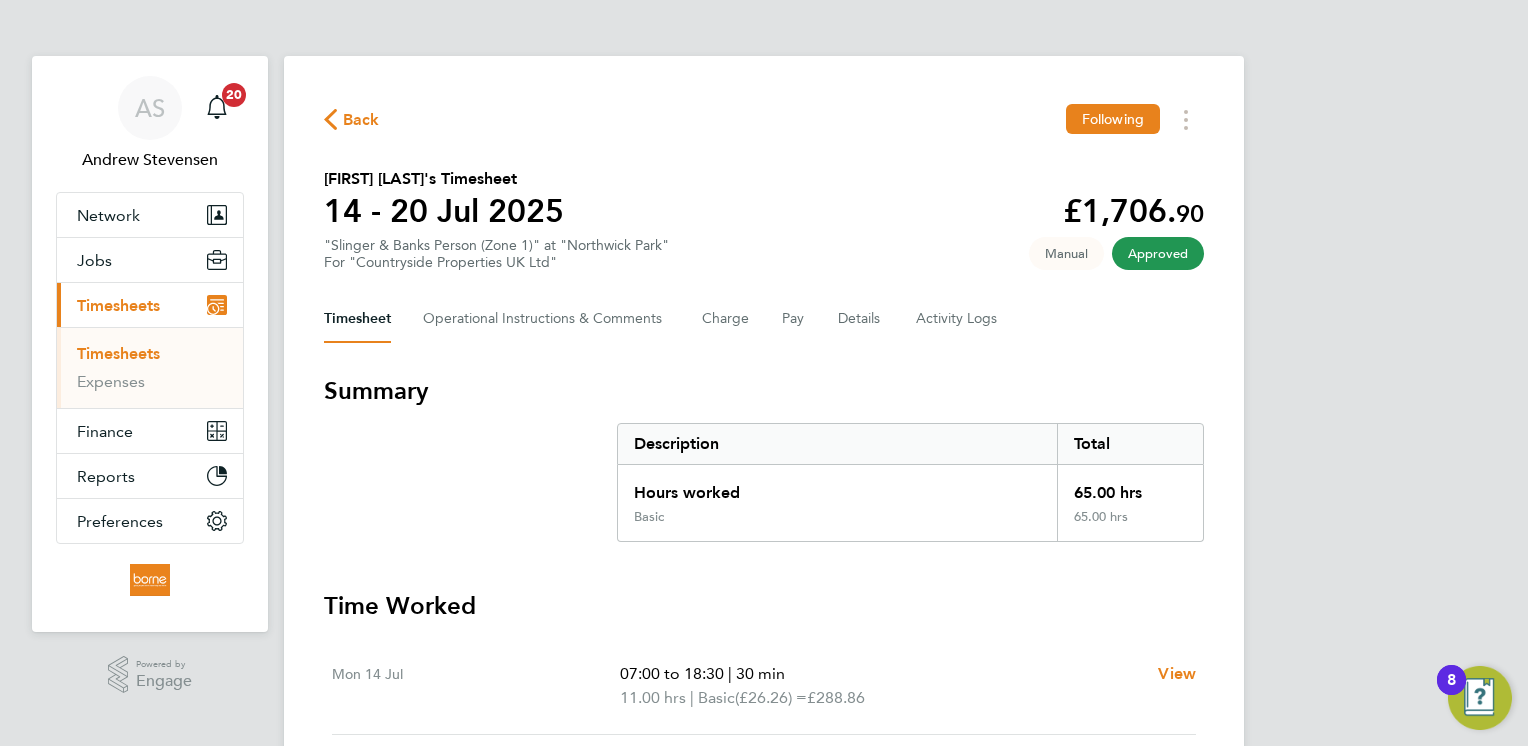 click on "Back" 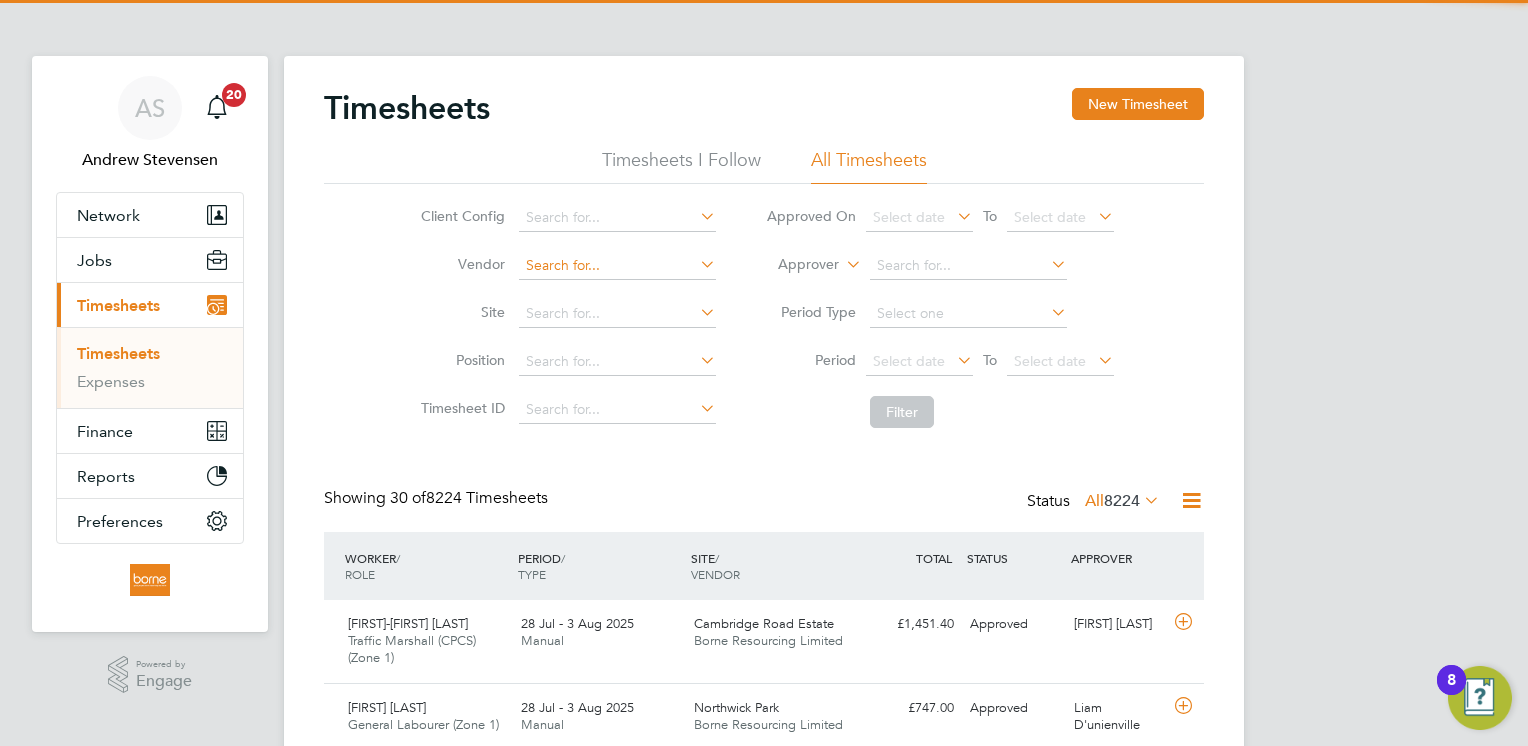scroll, scrollTop: 10, scrollLeft: 10, axis: both 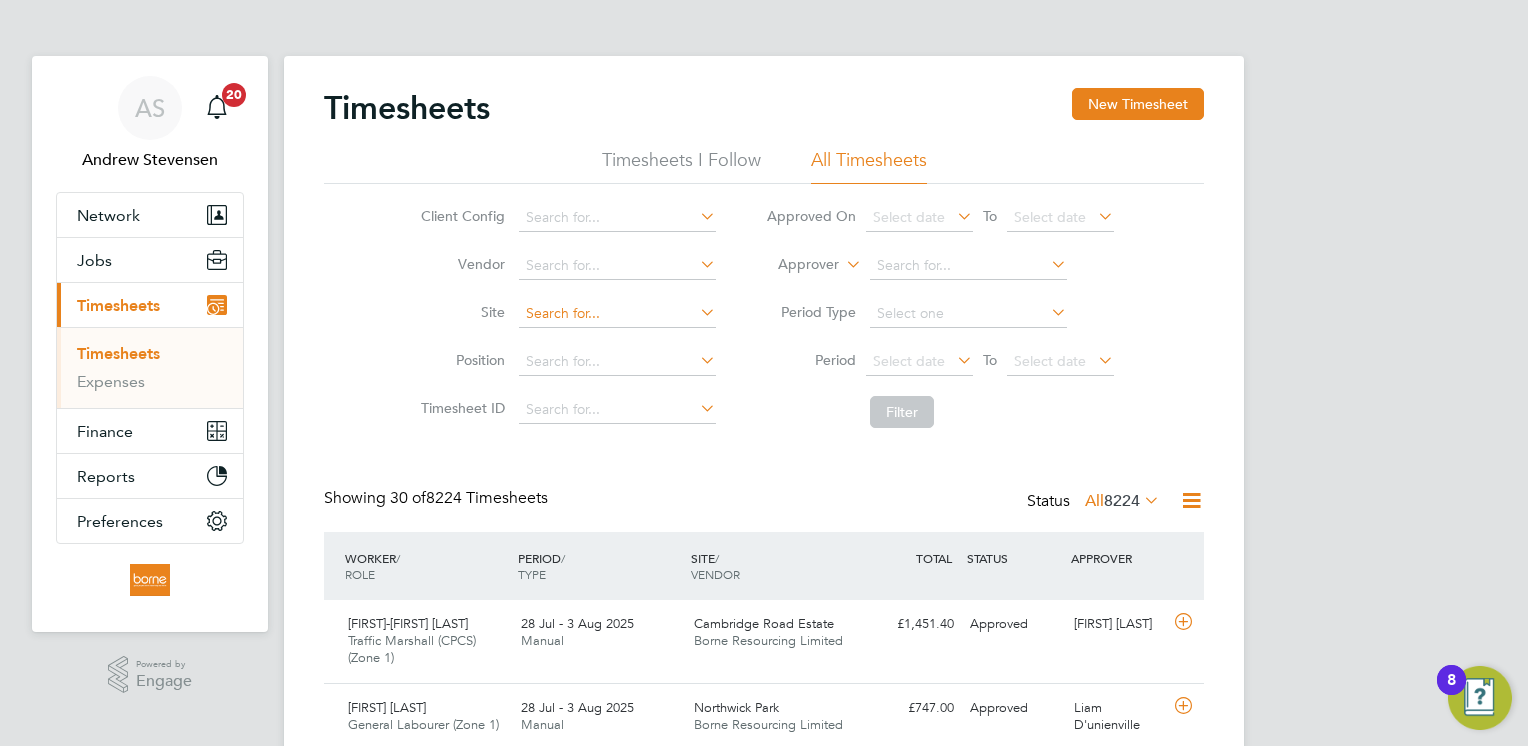 click 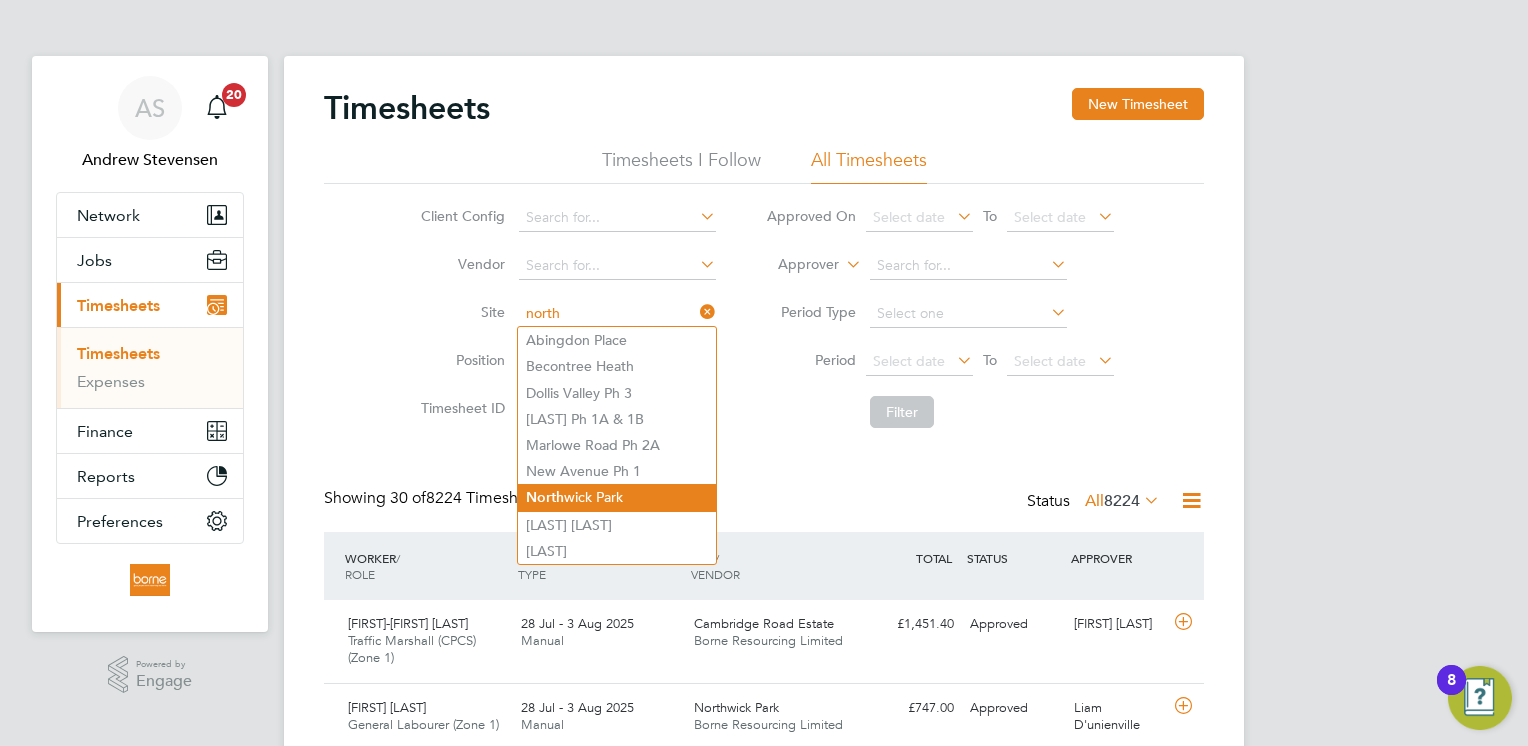 click on "North wick Park" 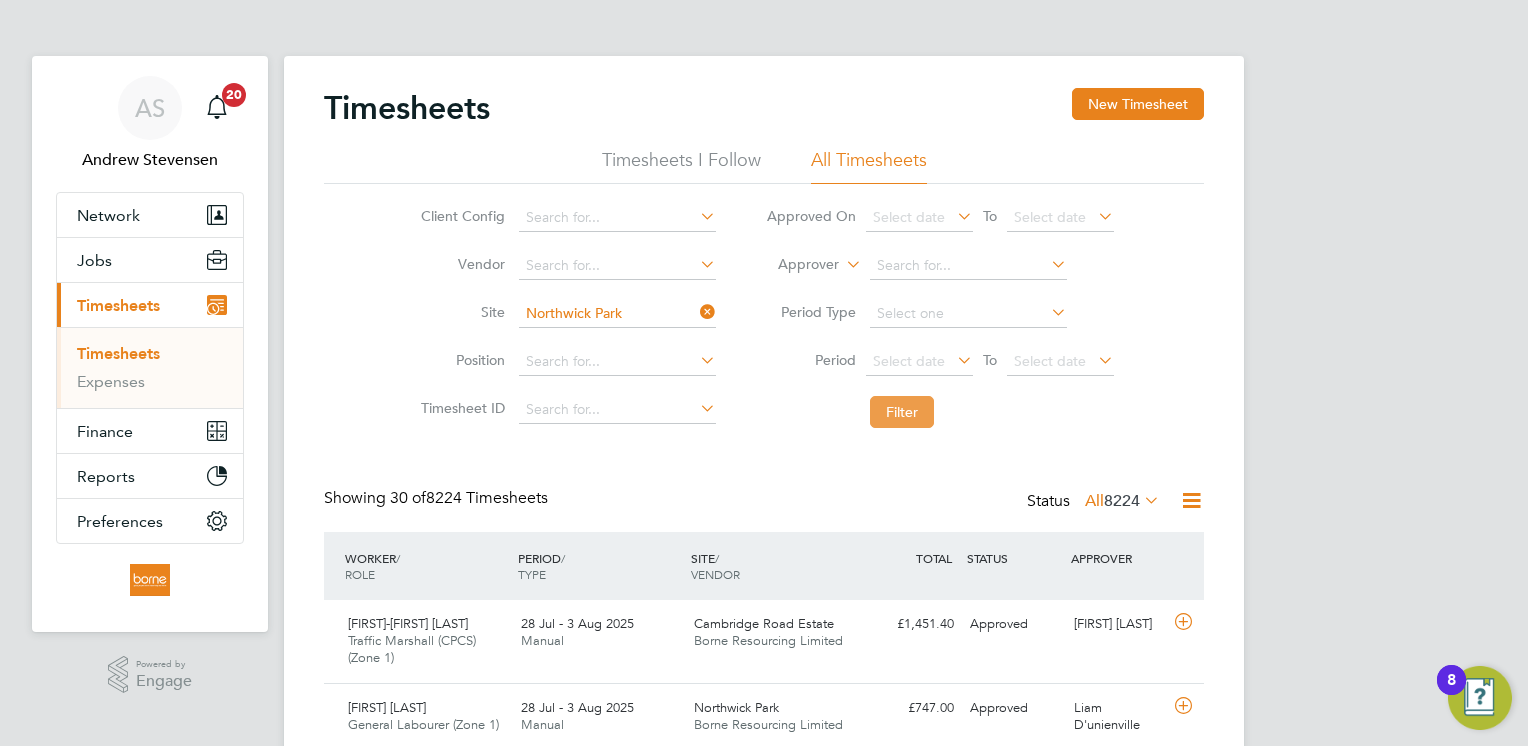 click on "Filter" 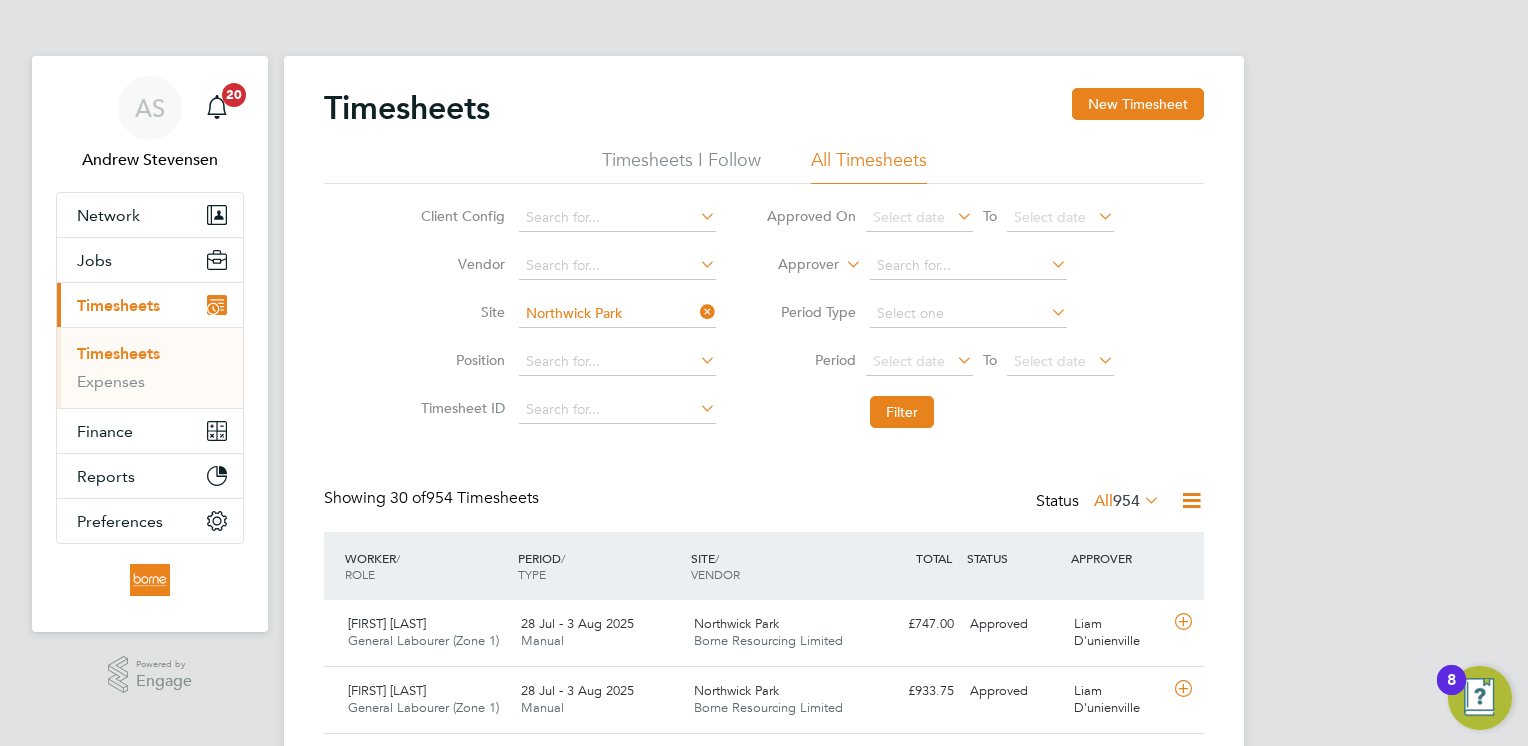 click on "AS   Andrew Stevensen   Notifications
20   Applications:   Network
Team Members   Businesses   Sites   Workers   Contacts   Jobs
Positions   Vacancies   Placements   Current page:   Timesheets
Timesheets   Expenses   Finance
Invoices & Credit Notes   Statements   Payments   Reports
Margin Report   Report Downloads   Preferences
My Business   Branding   Doc. Requirements   VMS Configurations   Notifications   Activity Logs
.st0{fill:#C0C1C2;}
Powered by Engage Timesheets New Timesheet Timesheets I Follow All Timesheets Client Config   Vendor   Site   Northwick Park Position   Timesheet ID   Approved On
Select date
To
Select date
Approver     Period Type   Period
Select date
To
Select date" at bounding box center [764, 1486] 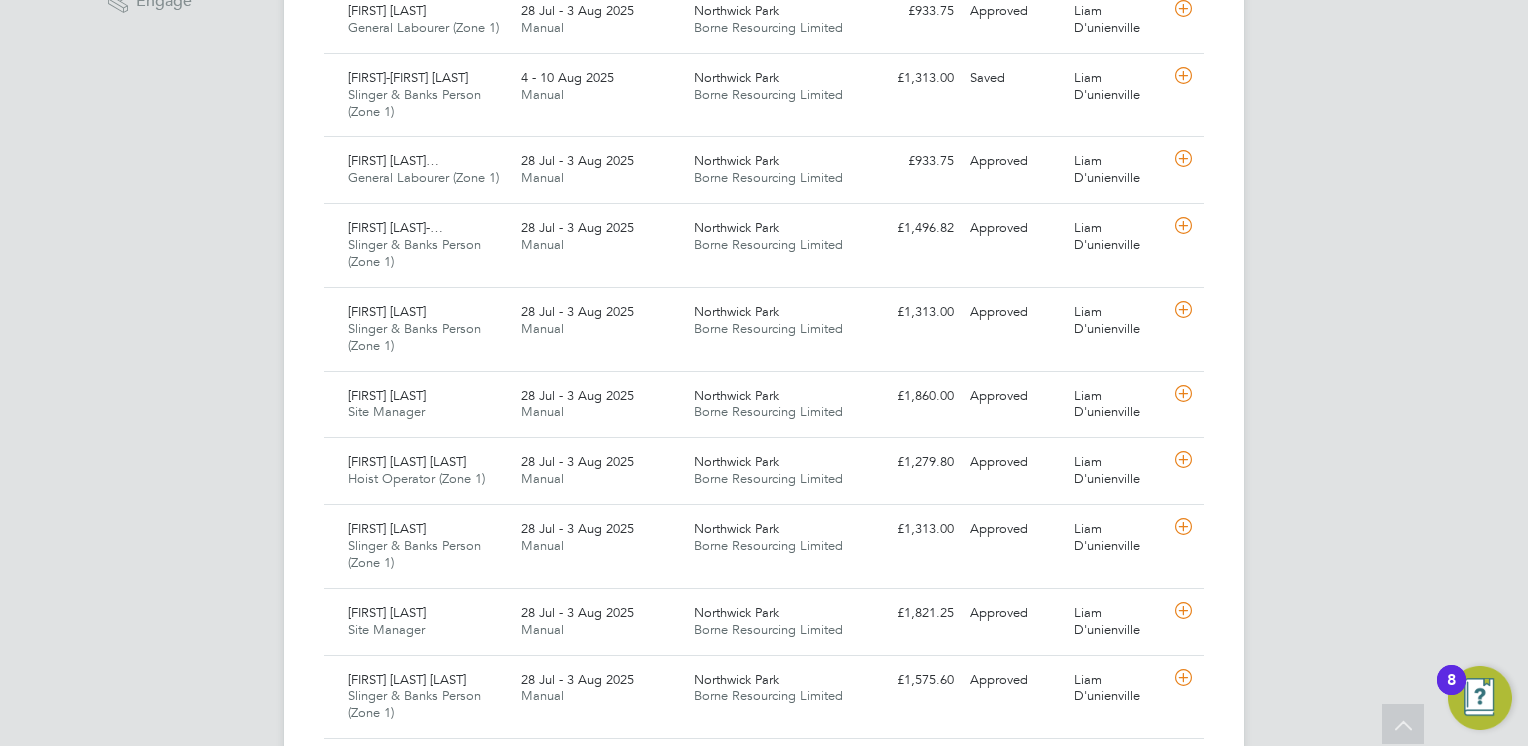 click on "AS   Andrew Stevensen   Notifications
20   Applications:   Network
Team Members   Businesses   Sites   Workers   Contacts   Jobs
Positions   Vacancies   Placements   Current page:   Timesheets
Timesheets   Expenses   Finance
Invoices & Credit Notes   Statements   Payments   Reports
Margin Report   Report Downloads   Preferences
My Business   Branding   Doc. Requirements   VMS Configurations   Notifications   Activity Logs
.st0{fill:#C0C1C2;}
Powered by Engage Timesheets New Timesheet Timesheets I Follow All Timesheets Client Config   Vendor   Site   Northwick Park Position   Timesheet ID   Approved On
Select date
To
Select date
Approver     Period Type   Period
Select date
To
Select date" at bounding box center (764, 806) 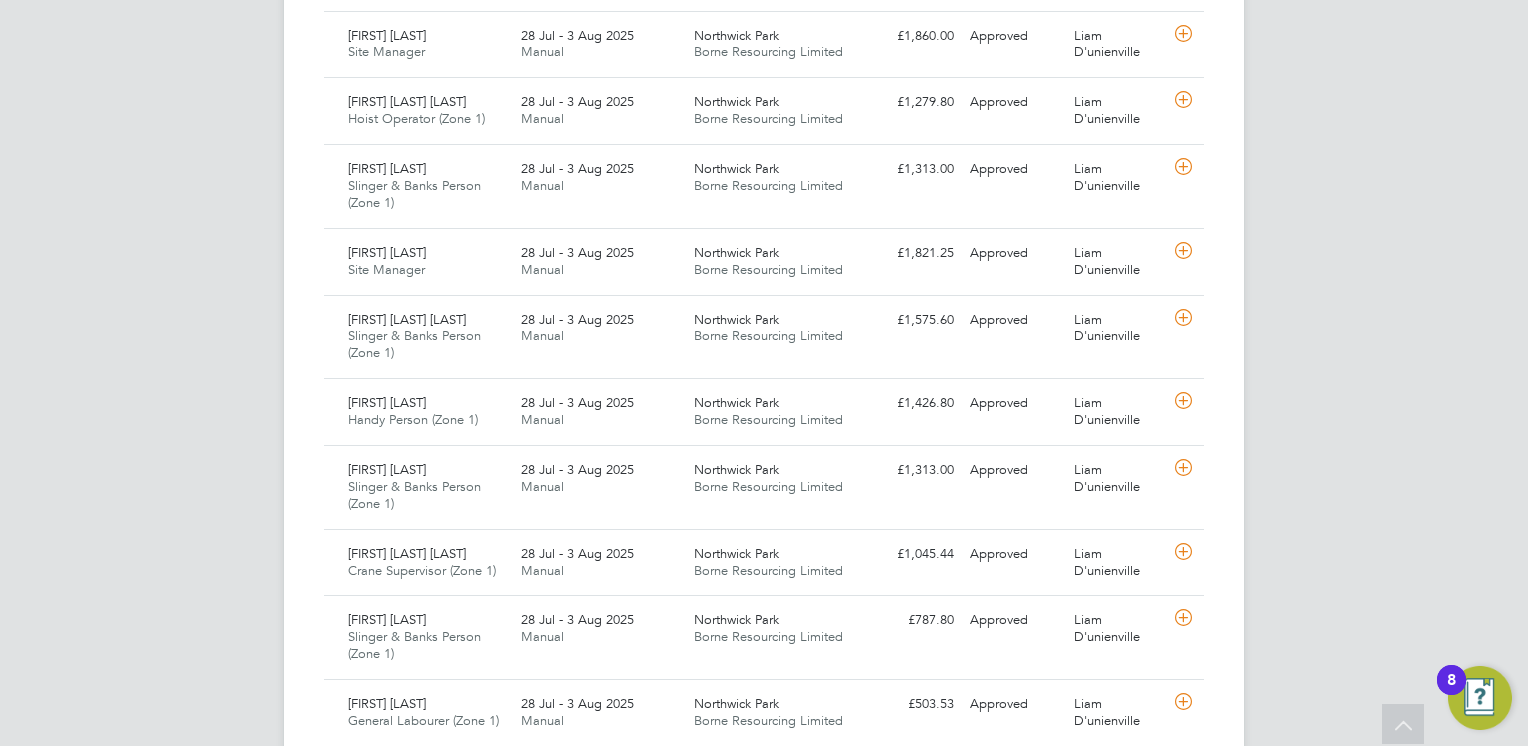scroll, scrollTop: 1080, scrollLeft: 0, axis: vertical 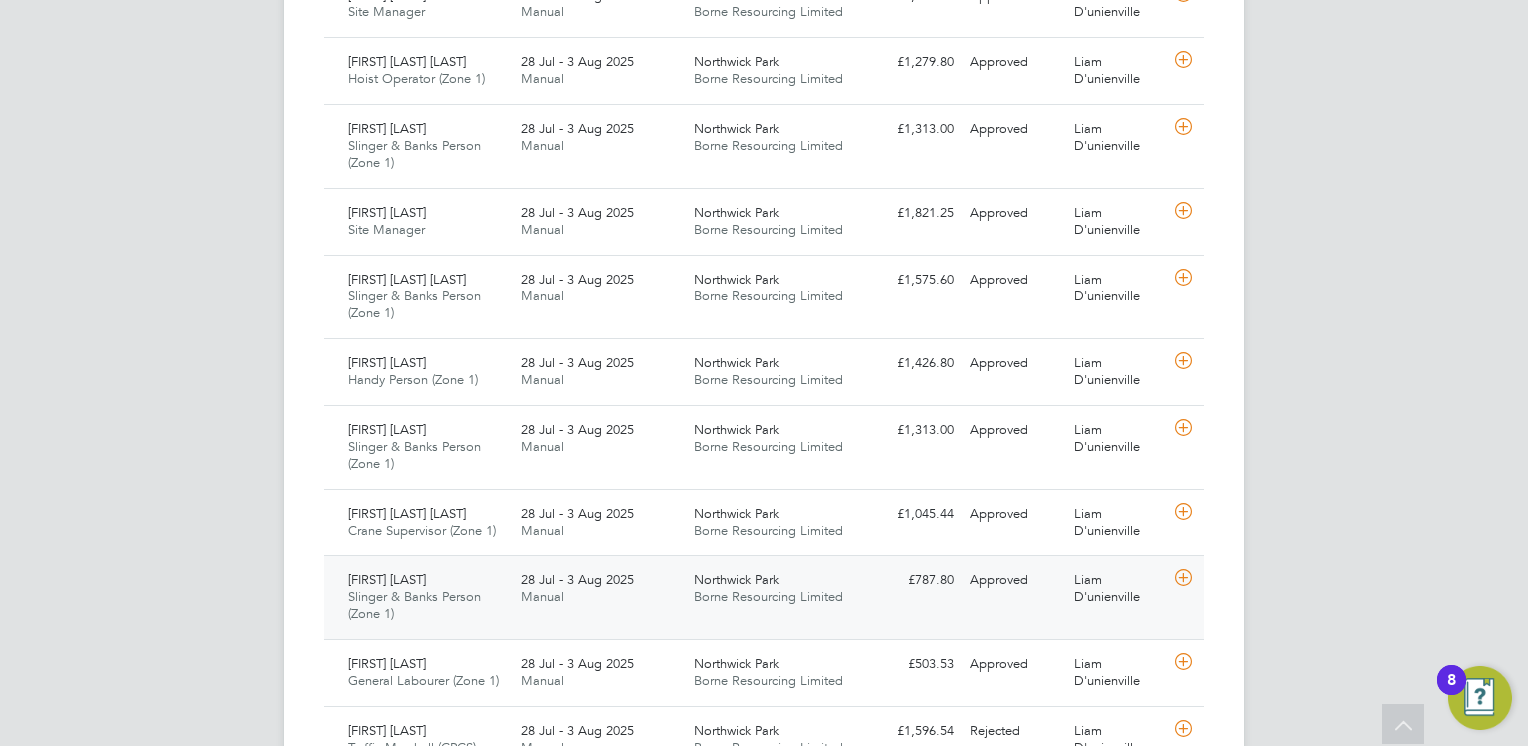 click 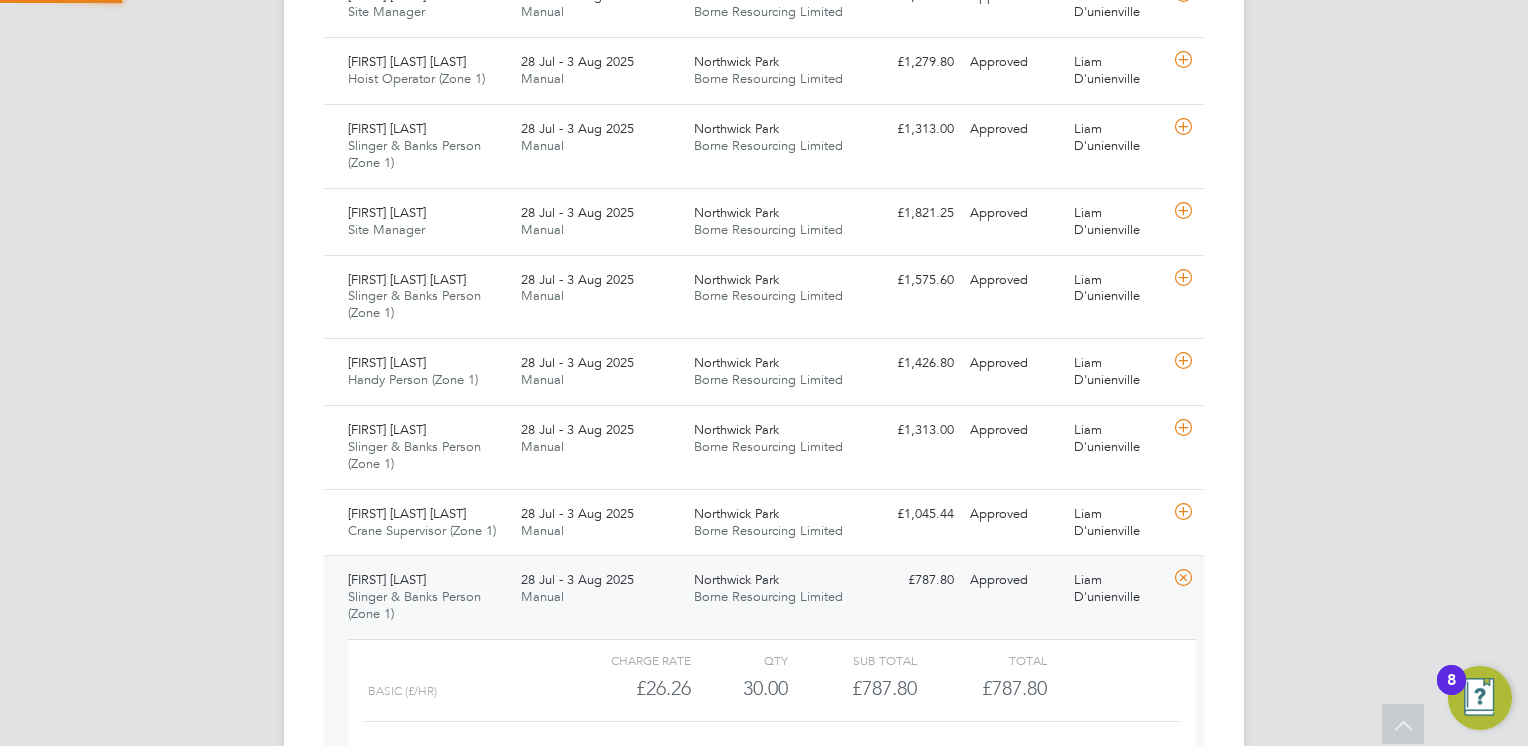 scroll, scrollTop: 9, scrollLeft: 9, axis: both 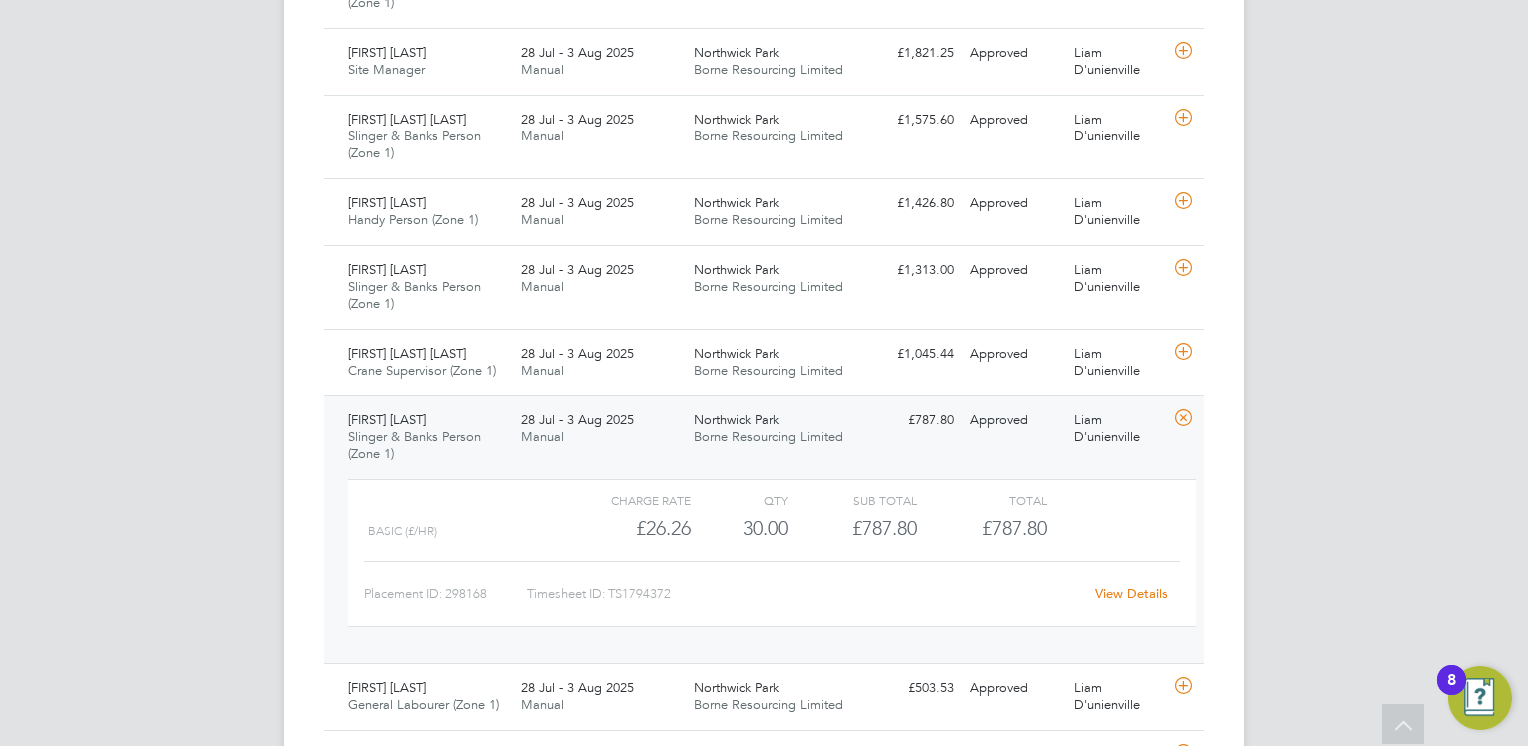click on "View Details" 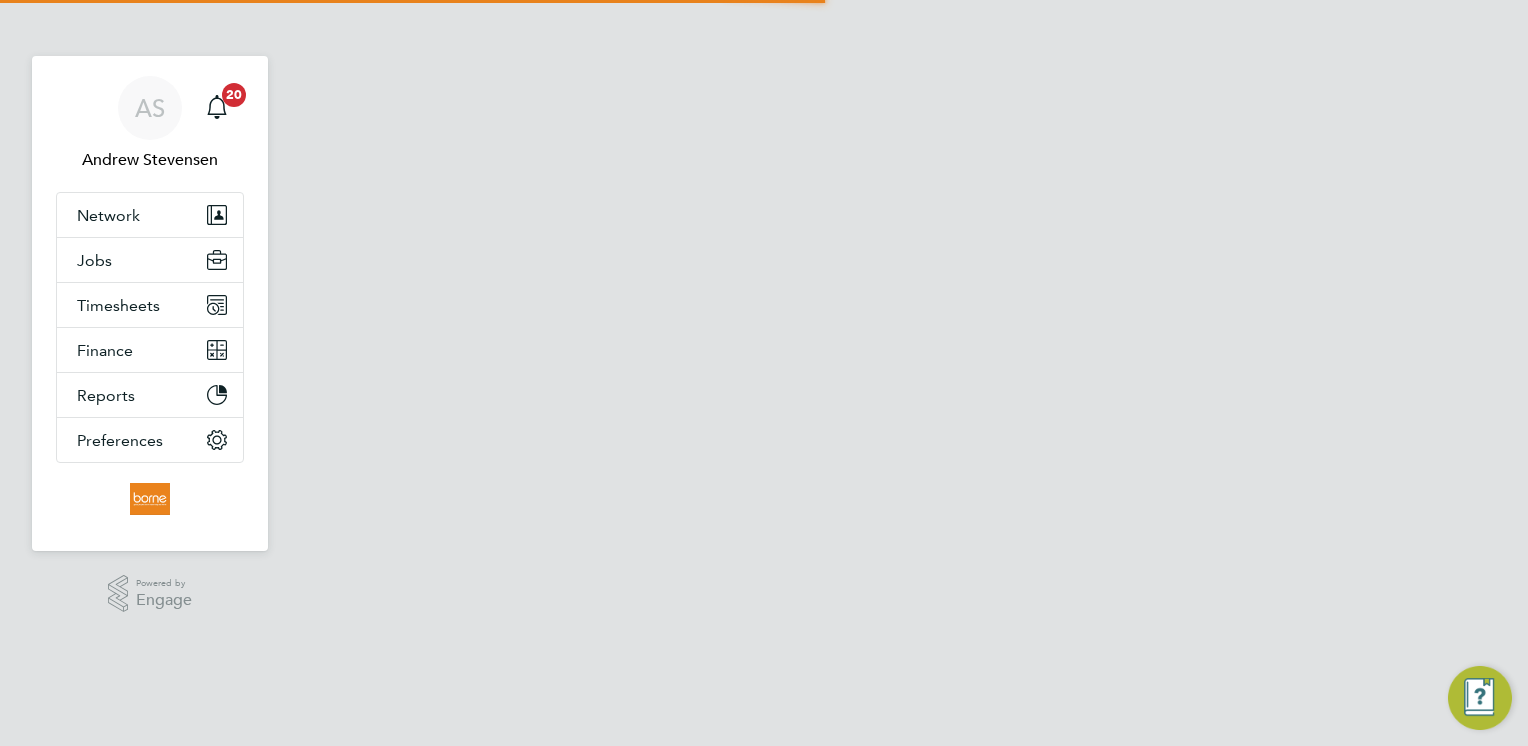 scroll, scrollTop: 0, scrollLeft: 0, axis: both 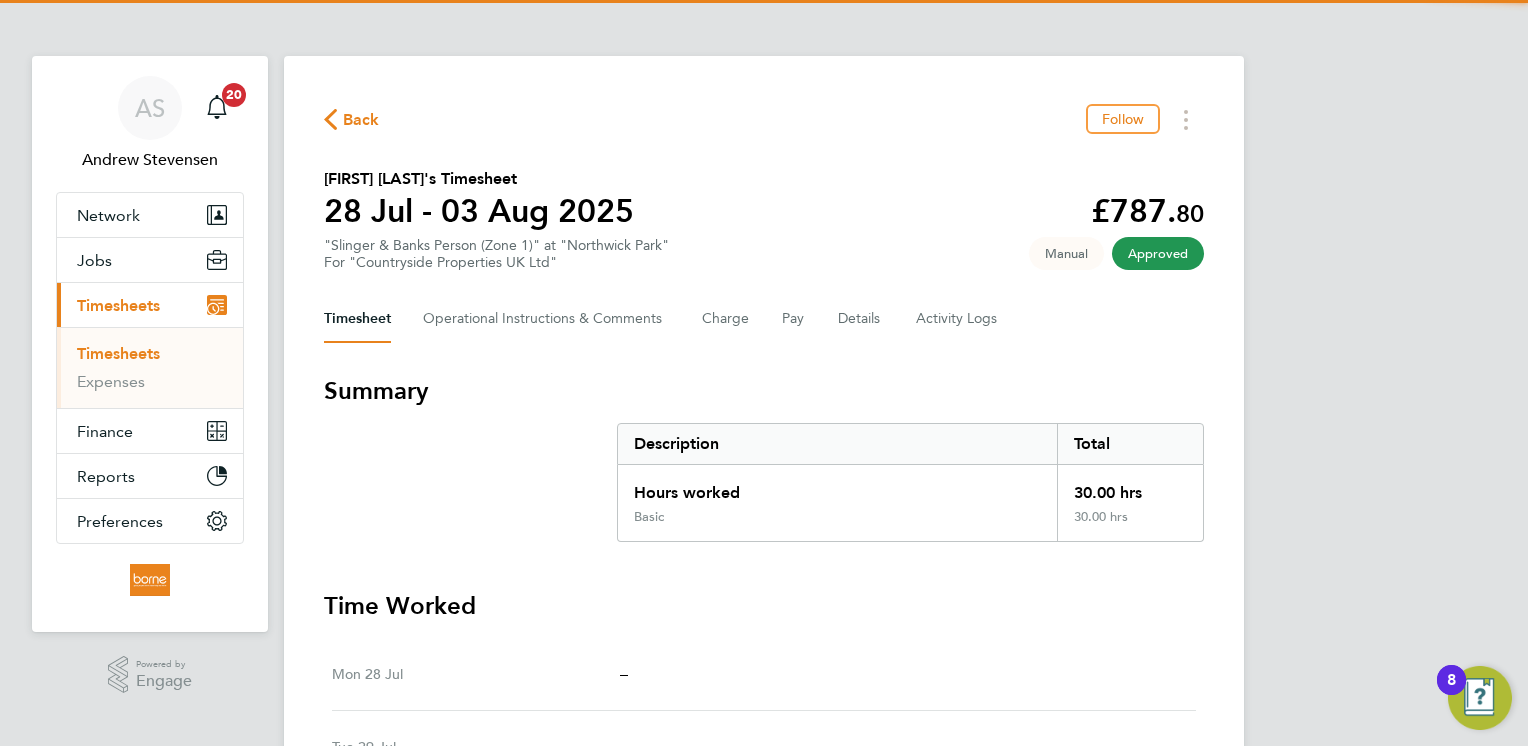 click on "AS   [FIRST] [LAST]   Notifications
20   Applications:   Network
Team Members   Businesses   Sites   Workers   Contacts   Jobs
Positions   Vacancies   Placements   Current page:   Timesheets
Timesheets   Expenses   Finance
Invoices & Credit Notes   Statements   Payments   Reports
Margin Report   Report Downloads   Preferences
My Business   Branding   Doc. Requirements   VMS Configurations   Notifications   Activity Logs
.st0{fill:#C0C1C2;}
Powered by Engage
Back  Follow
[FIRST] [LAST]'s Timesheet   28 Jul - 03 Aug 2025   £787. 80  "Slinger & Banks Person (Zone 1)" at "Northwick Park"  For "Countryside Properties UK Ltd"  Approved   Manual   Timesheet   Operational Instructions & Comments   Charge   Pay   Details   |" at bounding box center (764, 698) 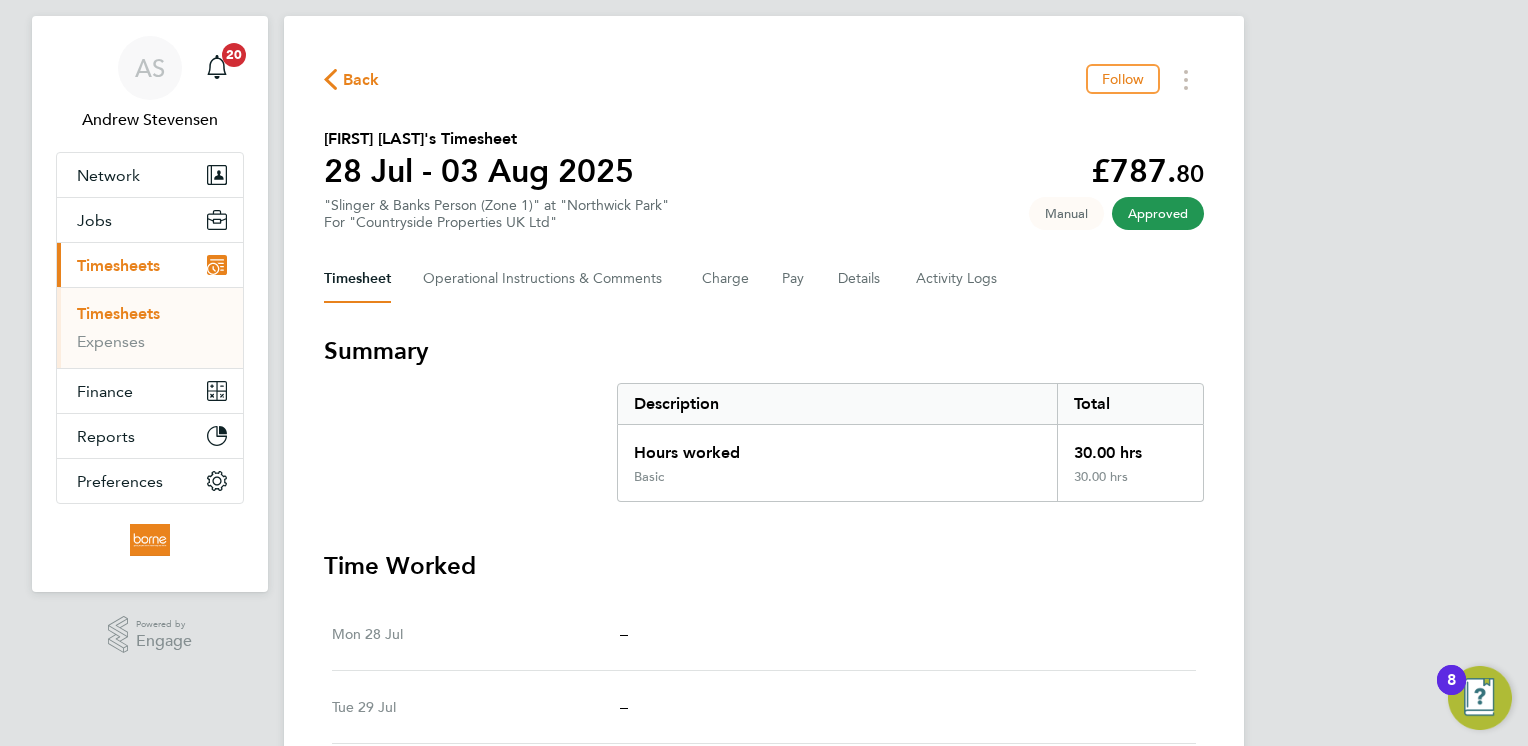 scroll, scrollTop: 0, scrollLeft: 0, axis: both 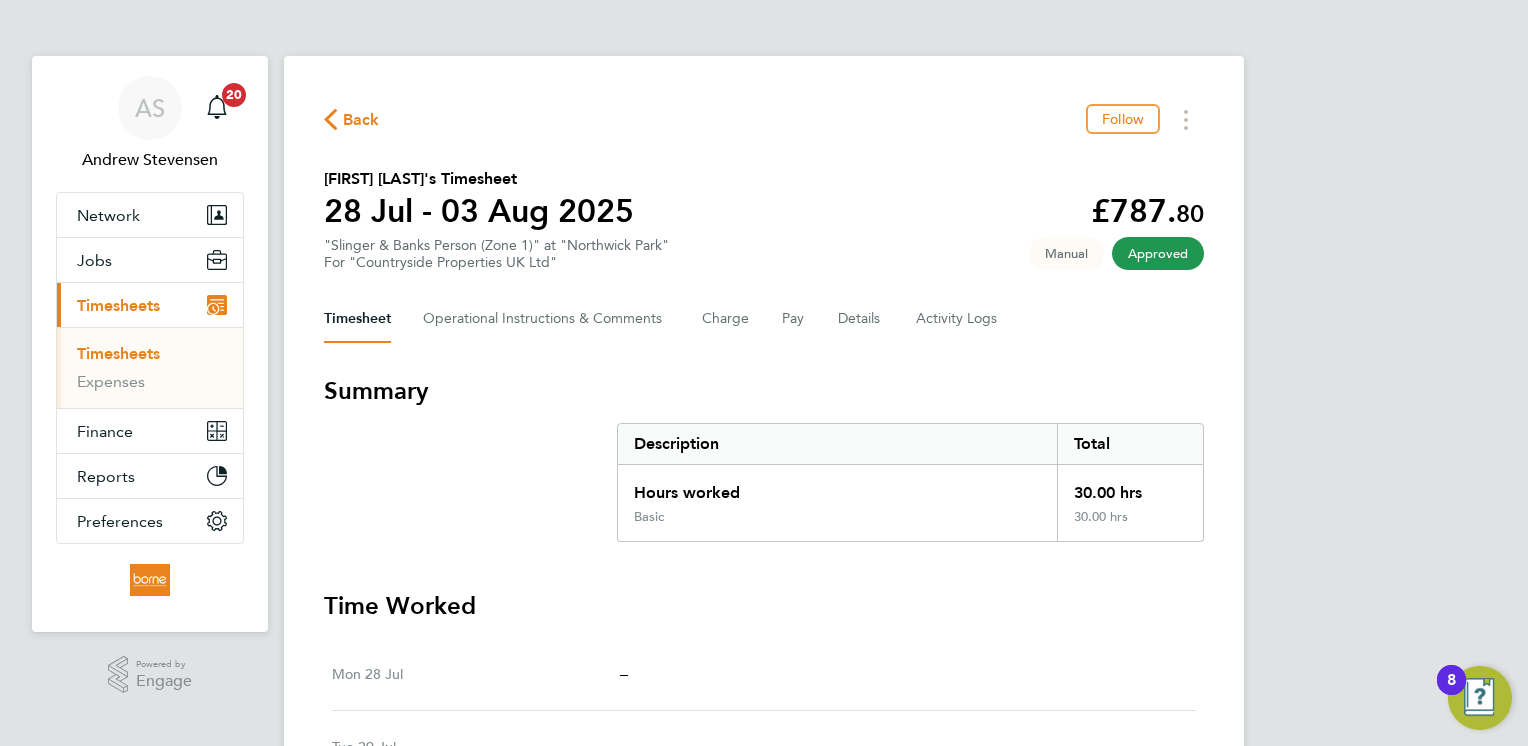 click on "AS   [FIRST] [LAST]   Notifications
20   Applications:   Network
Team Members   Businesses   Sites   Workers   Contacts   Jobs
Positions   Vacancies   Placements   Current page:   Timesheets
Timesheets   Expenses   Finance
Invoices & Credit Notes   Statements   Payments   Reports
Margin Report   Report Downloads   Preferences
My Business   Branding   Doc. Requirements   VMS Configurations   Notifications   Activity Logs
.st0{fill:#C0C1C2;}
Powered by Engage
Back  Follow
[FIRST] [LAST]'s Timesheet   28 Jul - 03 Aug 2025   £787. 80  "Slinger & Banks Person (Zone 1)" at "Northwick Park"  For "Countryside Properties UK Ltd"  Approved   Manual   Timesheet   Operational Instructions & Comments   Charge   Pay   Details   |" at bounding box center [764, 698] 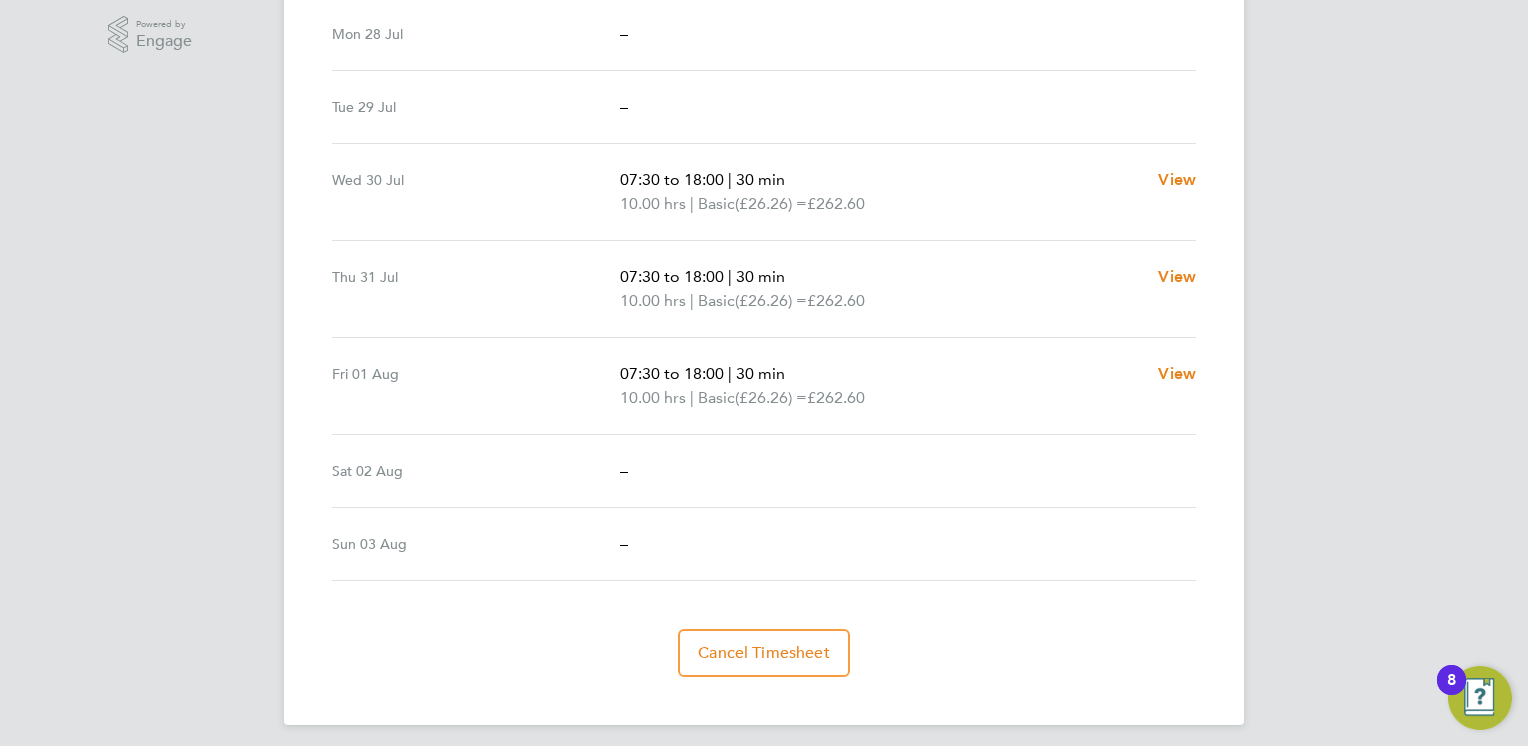 scroll, scrollTop: 647, scrollLeft: 0, axis: vertical 